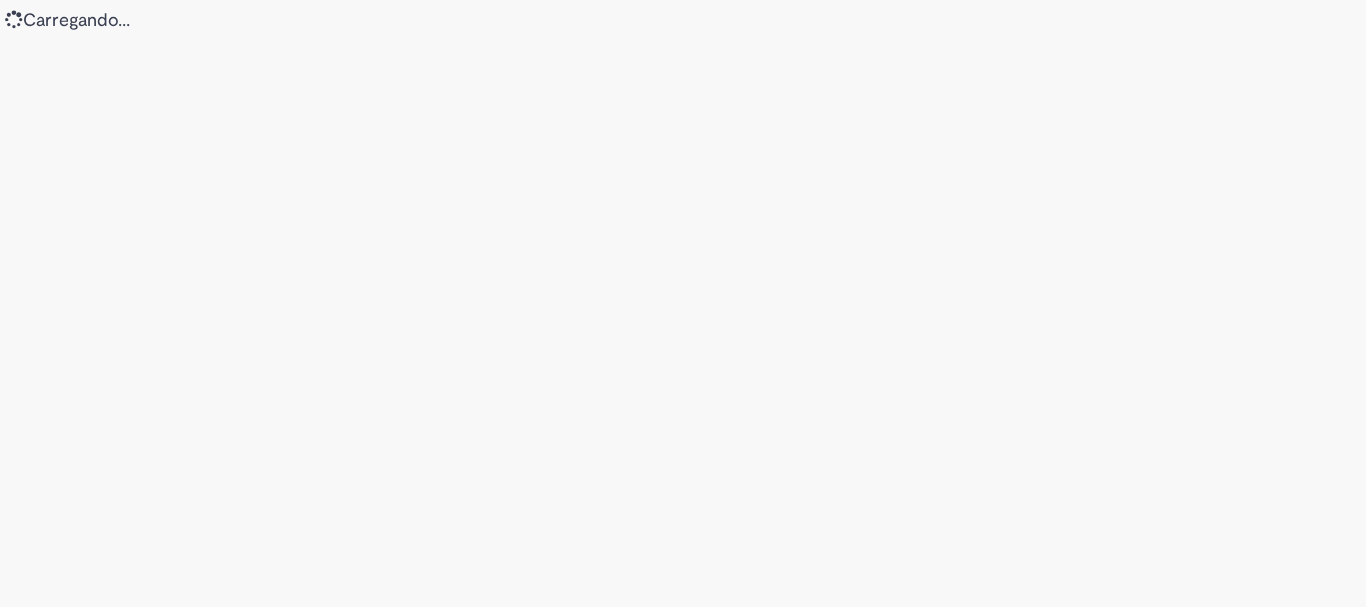scroll, scrollTop: 0, scrollLeft: 0, axis: both 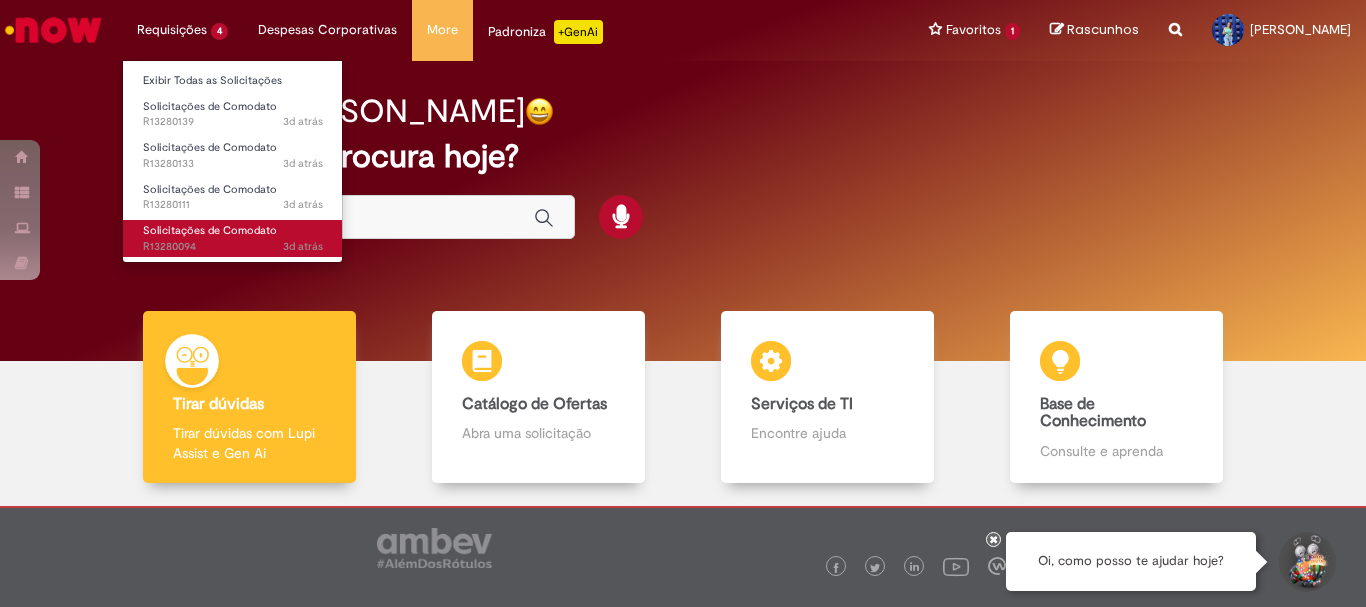 click on "Solicitações de Comodato" at bounding box center (210, 230) 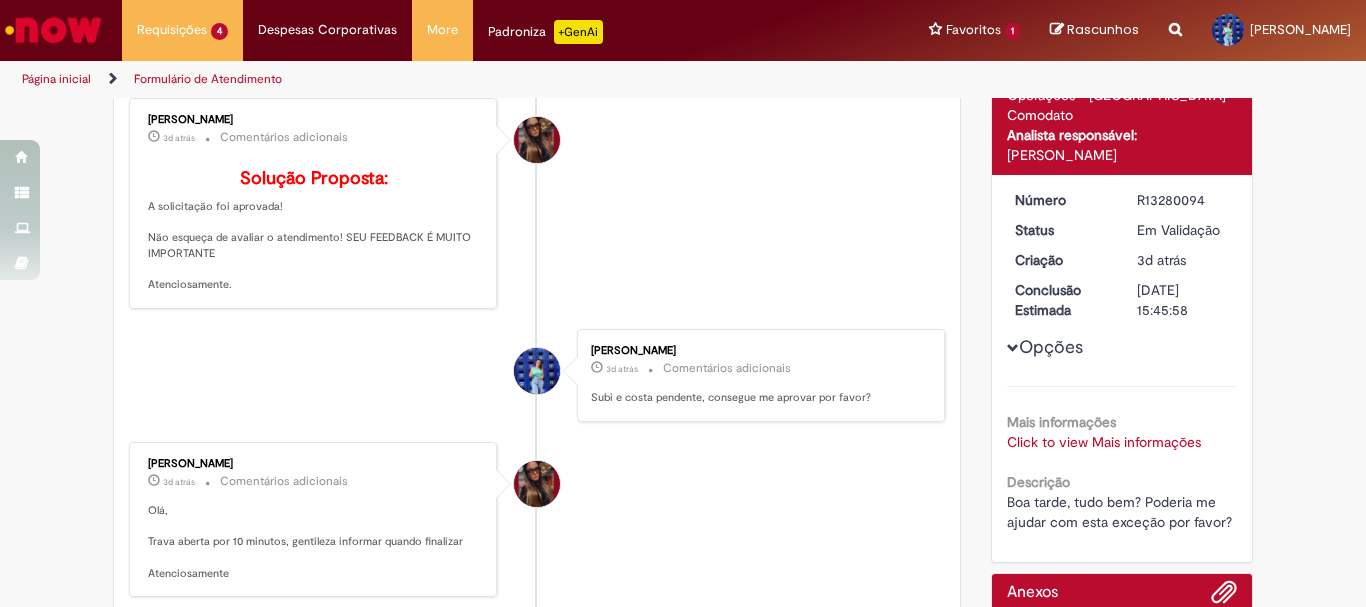 scroll, scrollTop: 400, scrollLeft: 0, axis: vertical 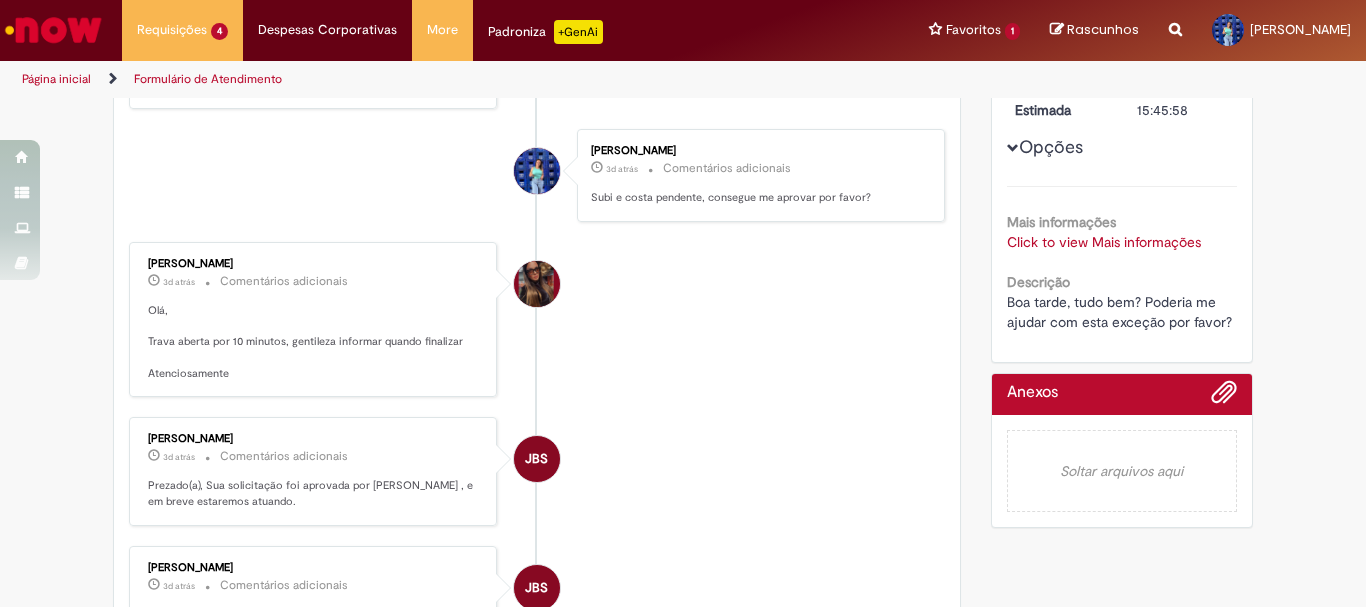 click on "Click to view Mais informações" at bounding box center (1104, 242) 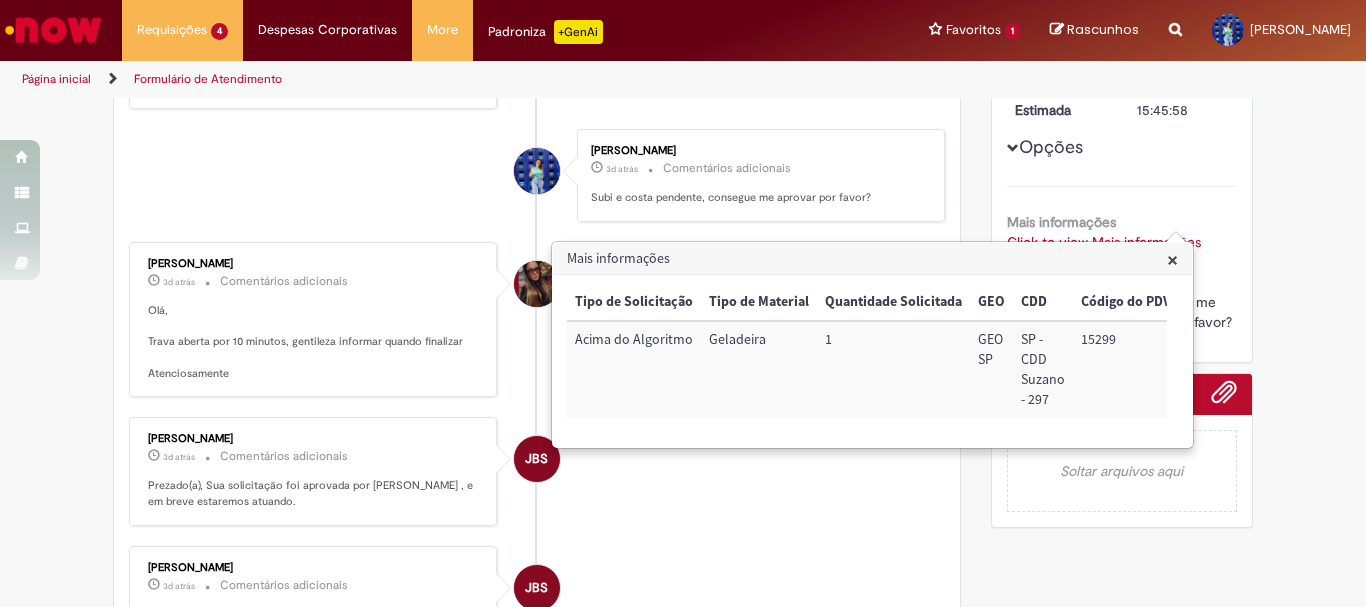 click on "15299" at bounding box center (1126, 369) 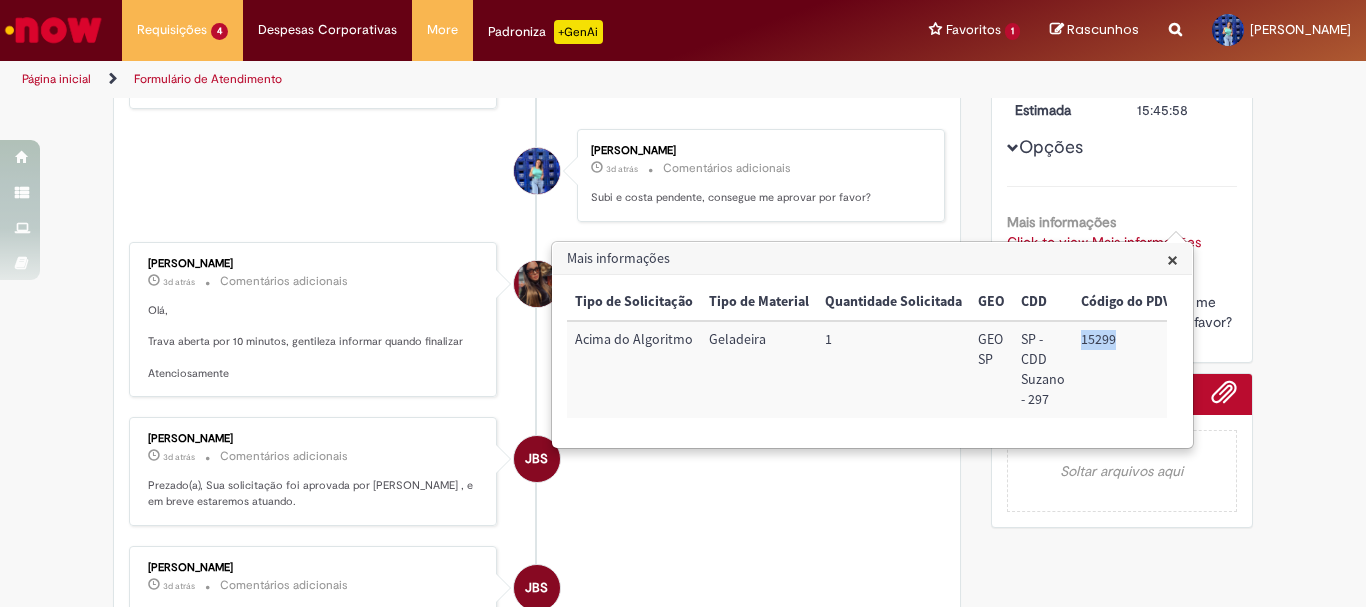click on "15299" at bounding box center (1126, 369) 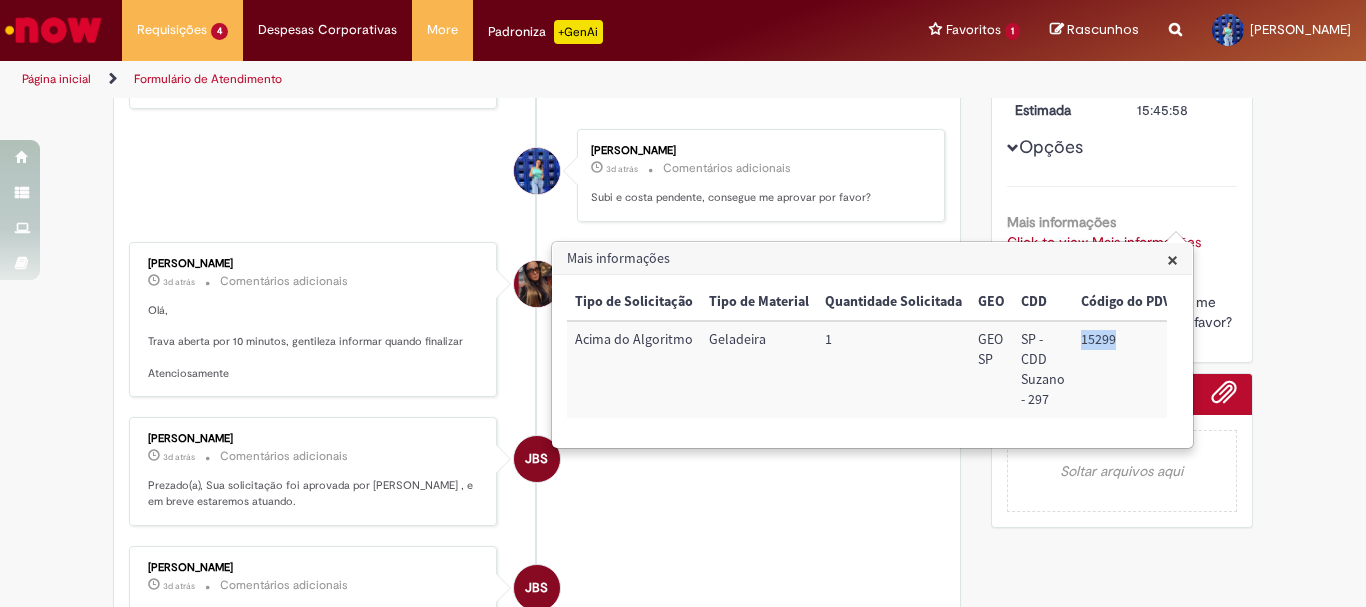 click on "[PERSON_NAME]
3d atrás 3 dias atrás     Comentários adicionais
Solução Proposta:
A solicitação foi aprovada!
Não esqueça de avaliar o atendimento! SEU FEEDBACK É MUITO IMPORTANTE
Atenciosamente.
[PERSON_NAME]
3d atrás 3 dias atrás     Comentários adicionais
[PERSON_NAME] e costa pendente, consegue me aprovar por favor?" at bounding box center [537, 671] 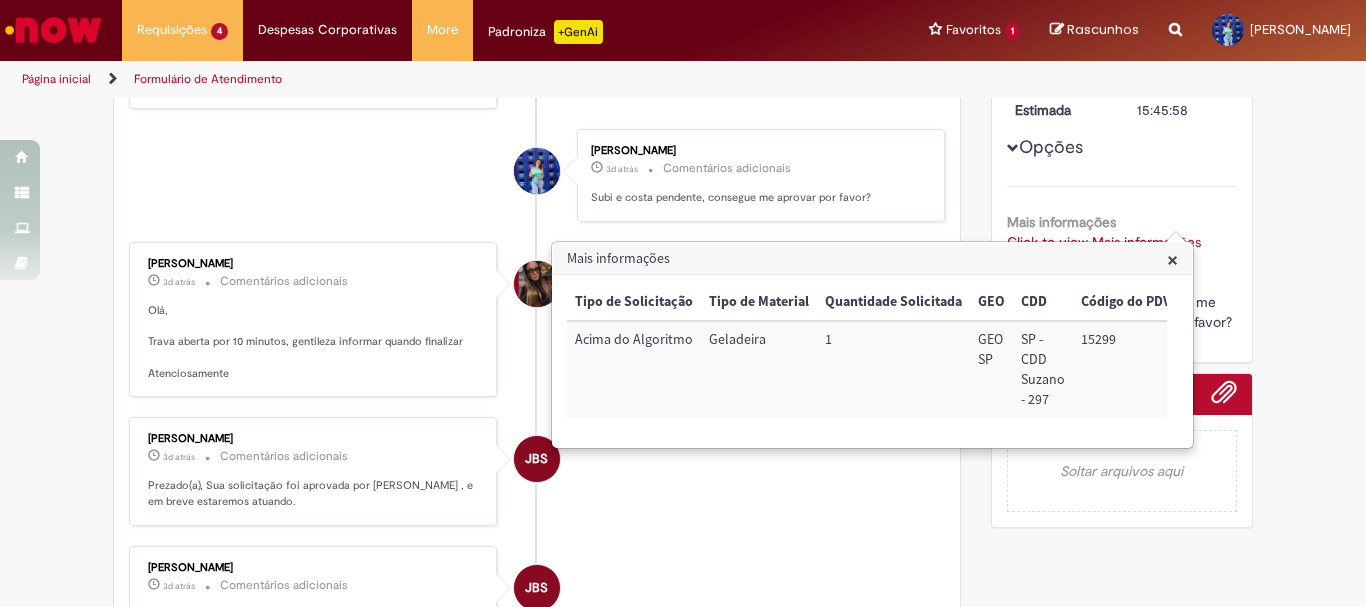 click on "15299" at bounding box center [1126, 369] 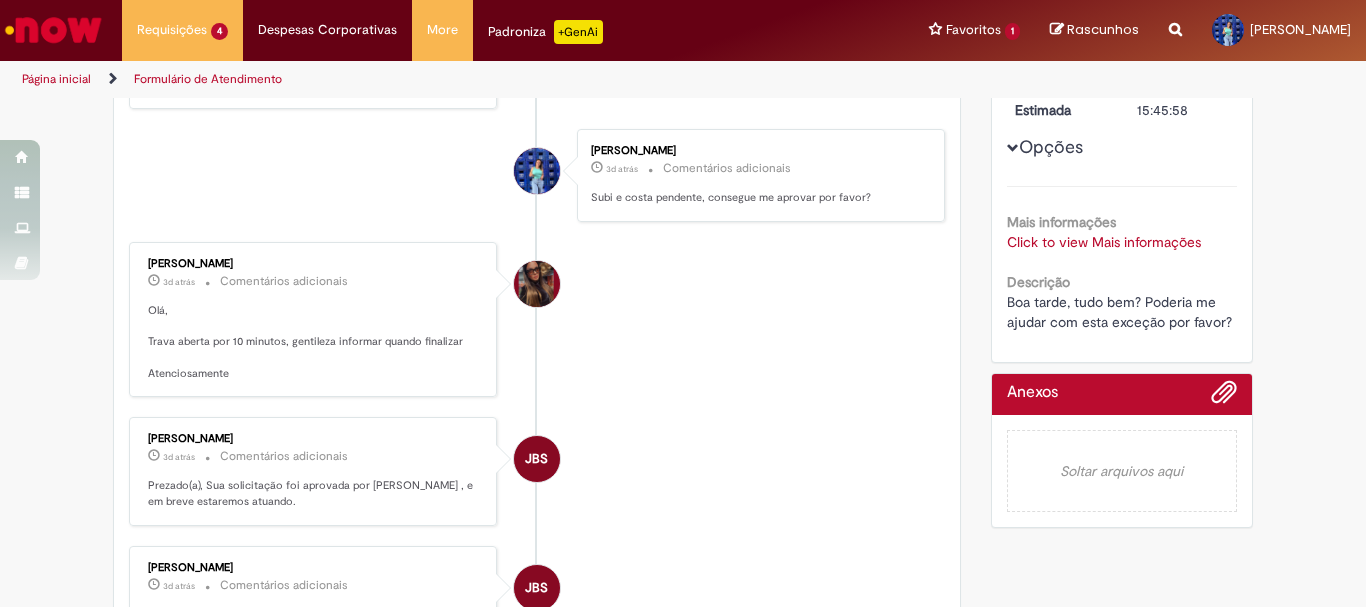 scroll, scrollTop: 0, scrollLeft: 0, axis: both 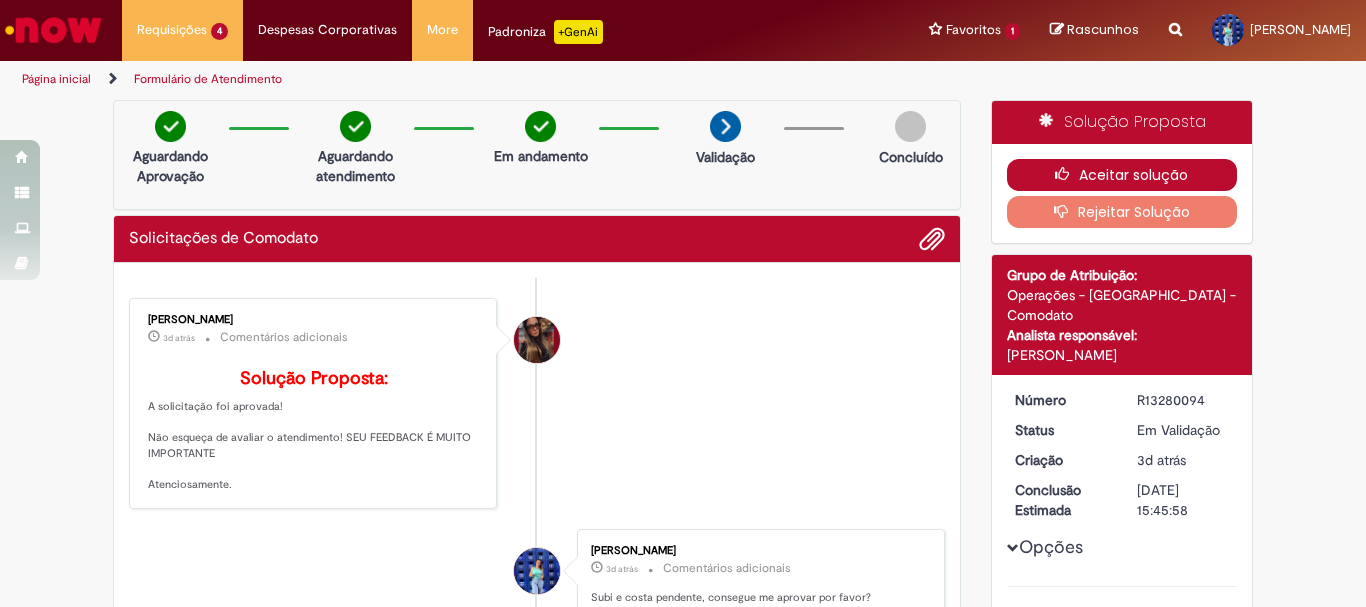 click at bounding box center (1067, 174) 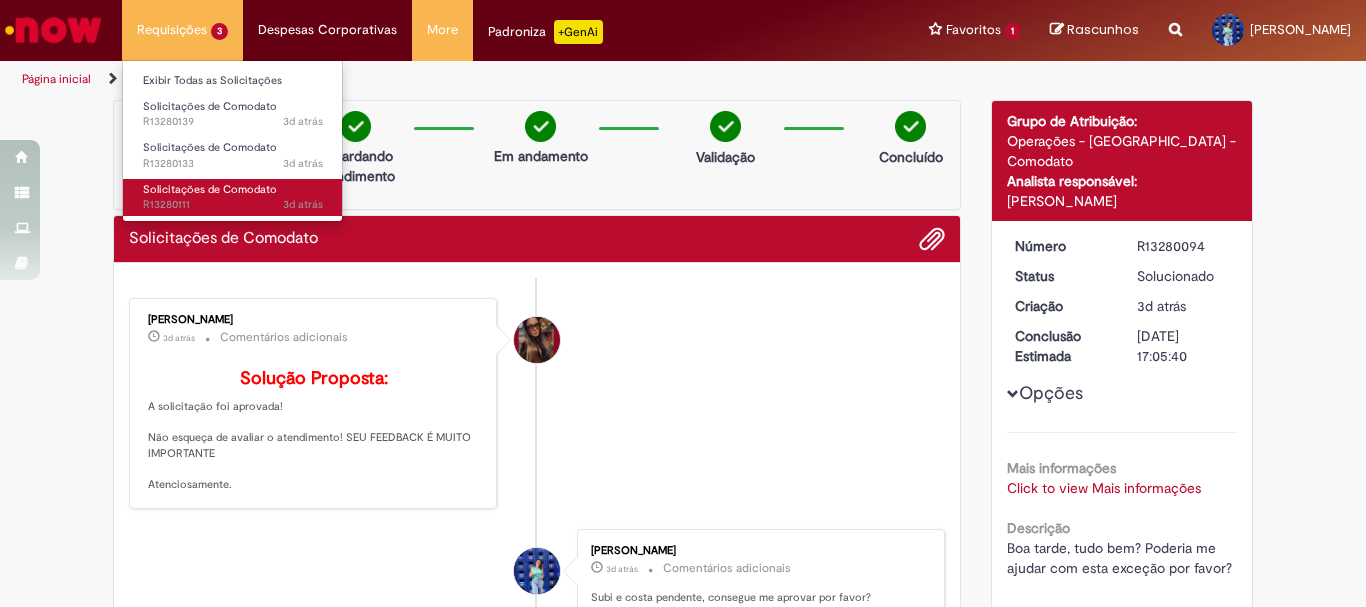 click on "Solicitações de Comodato" at bounding box center [210, 189] 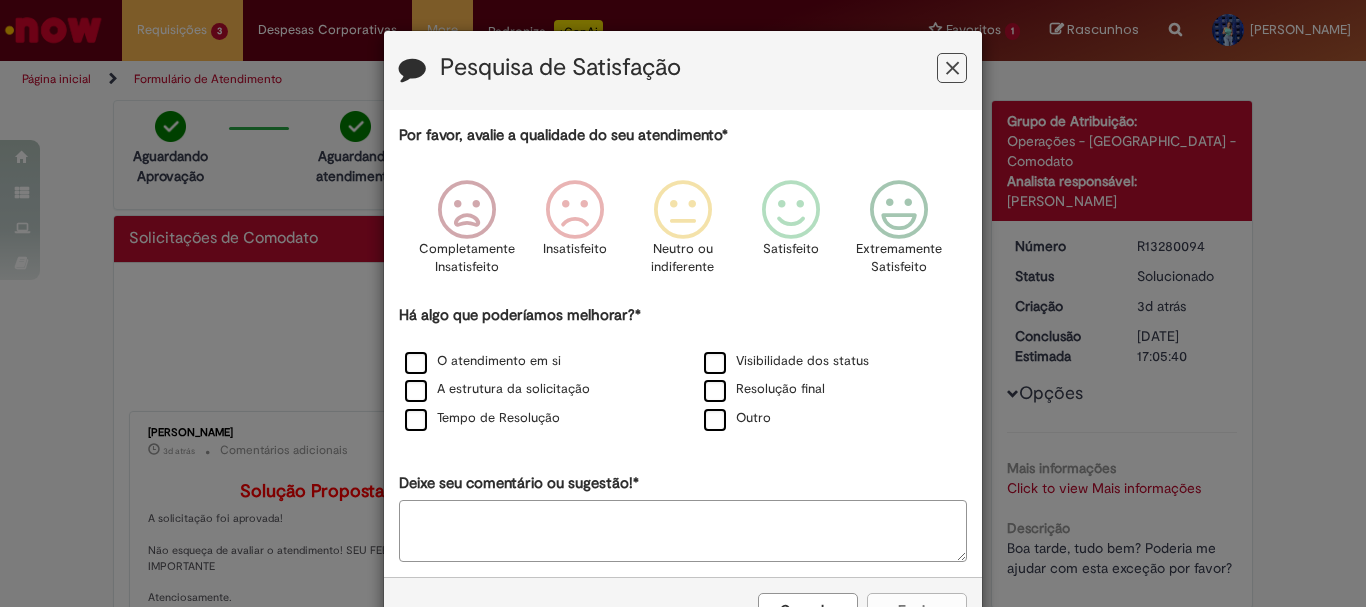 click at bounding box center [952, 68] 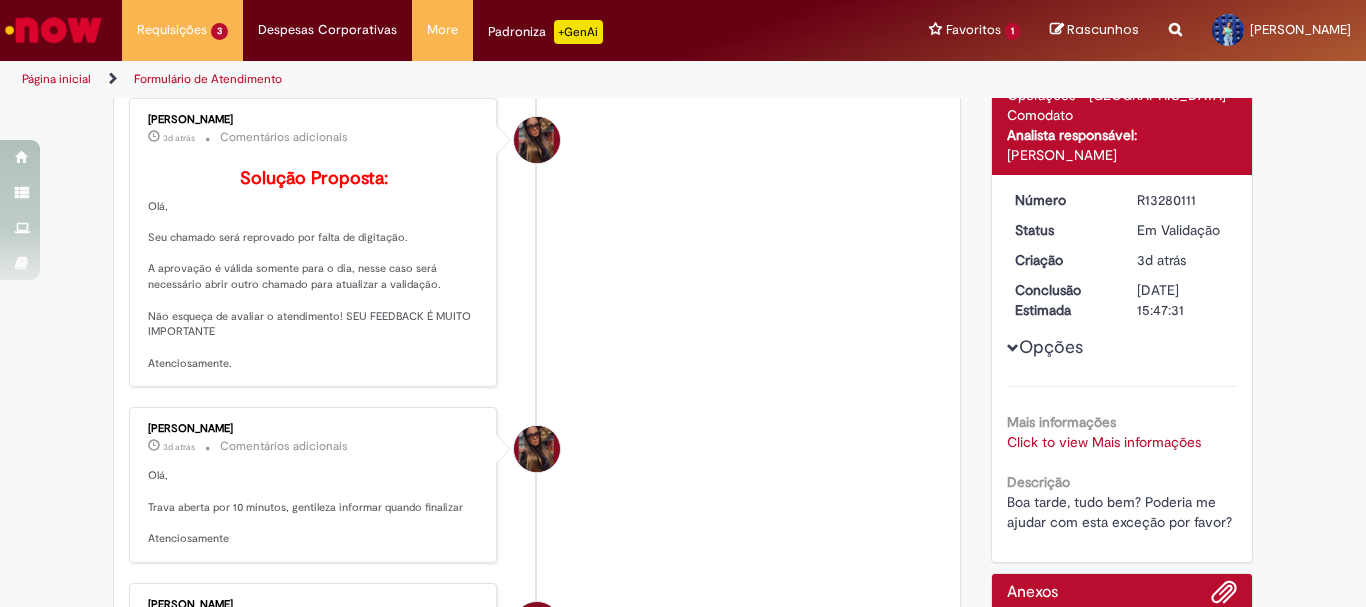 scroll, scrollTop: 300, scrollLeft: 0, axis: vertical 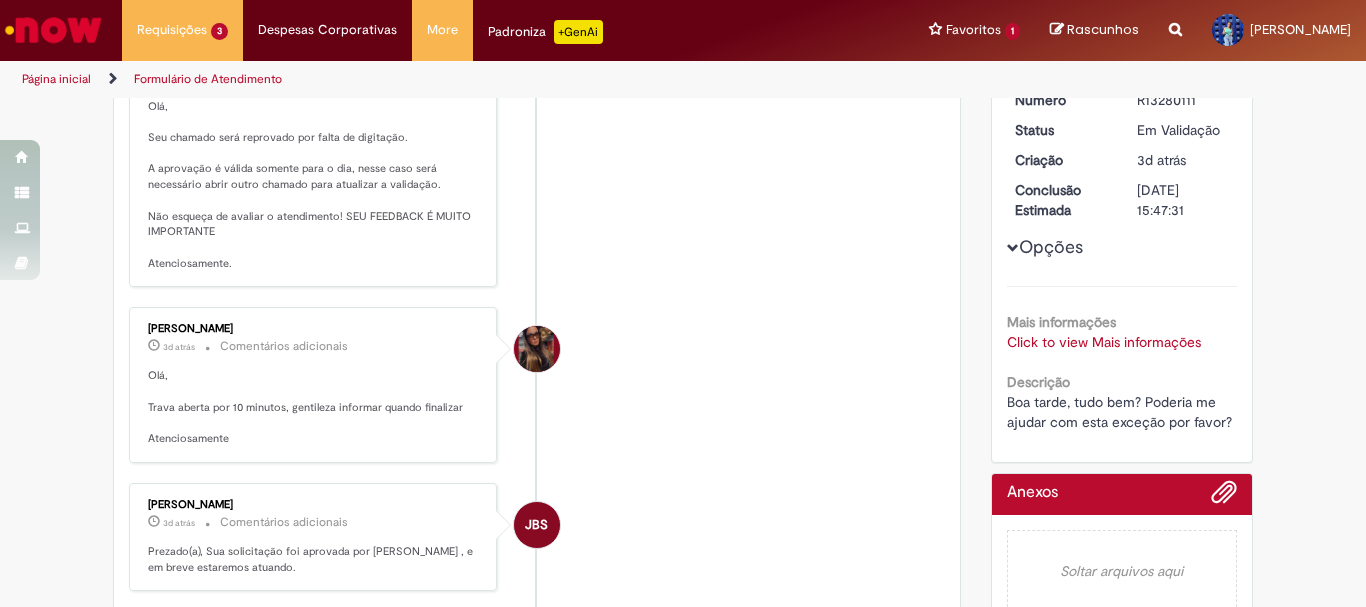 click on "Mais informações" at bounding box center (1061, 322) 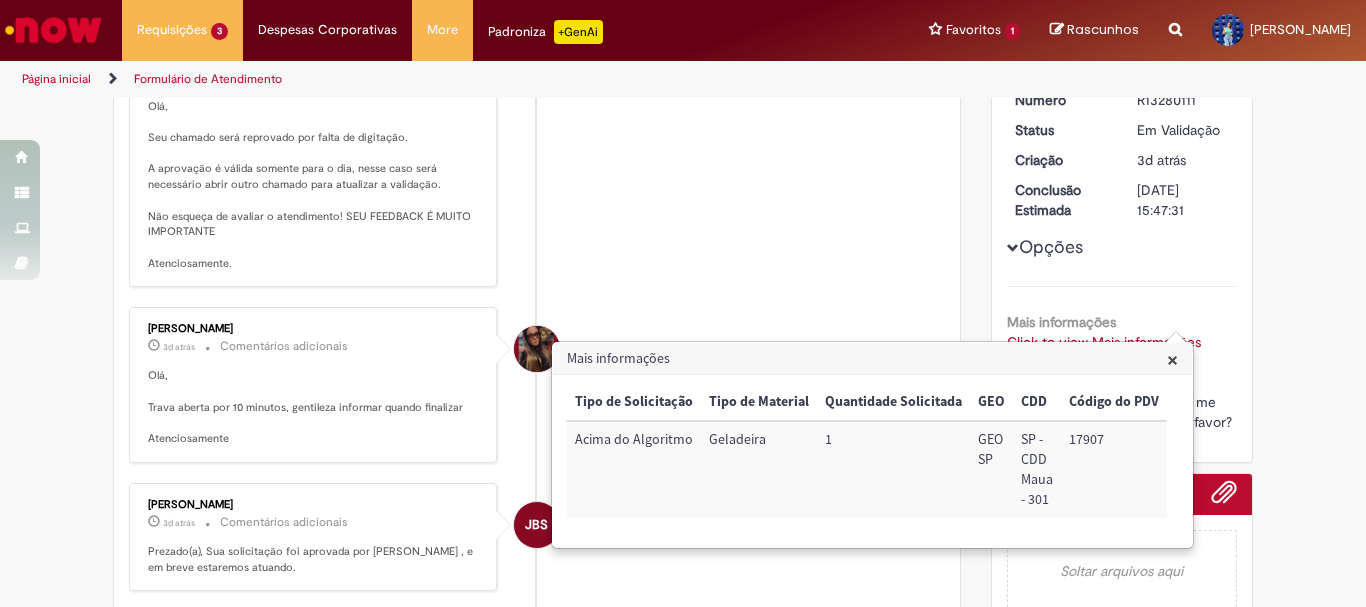 click on "17907" at bounding box center [1114, 469] 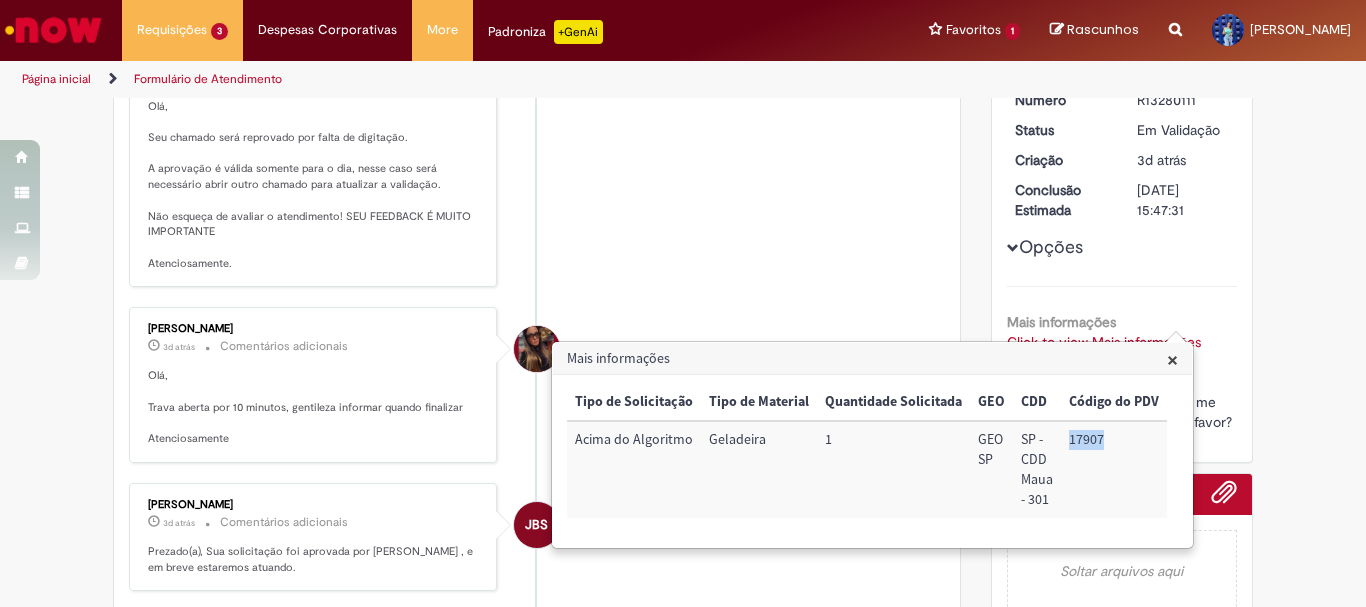click on "17907" at bounding box center (1114, 469) 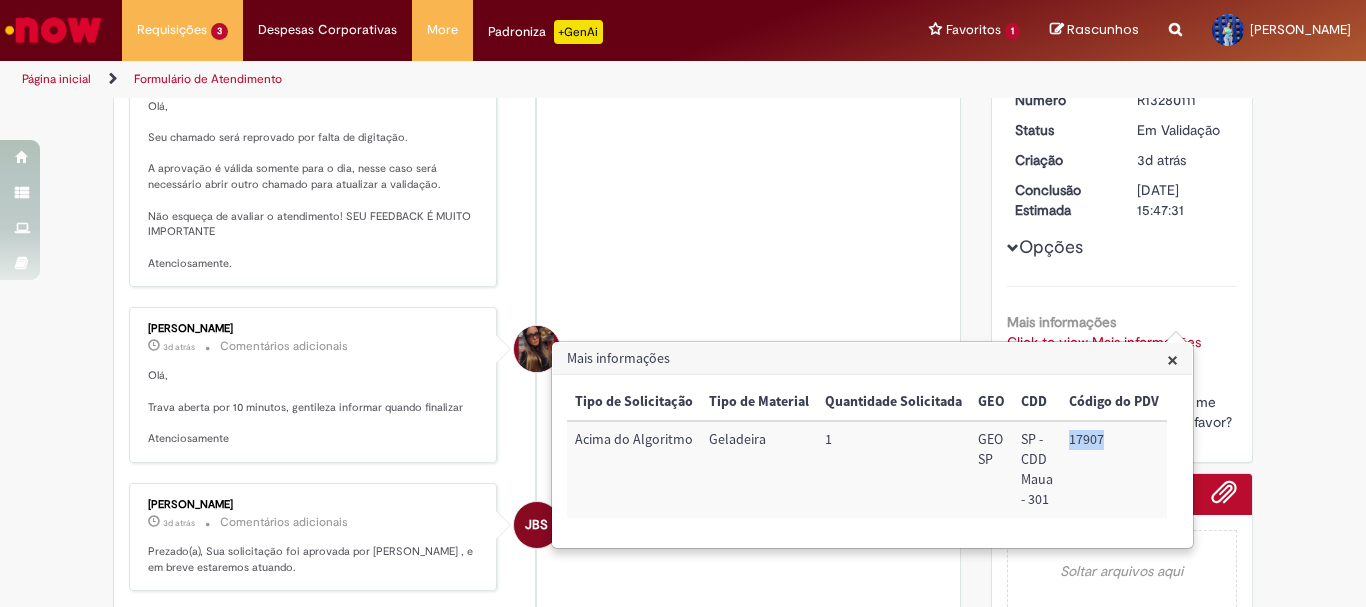 scroll, scrollTop: 0, scrollLeft: 0, axis: both 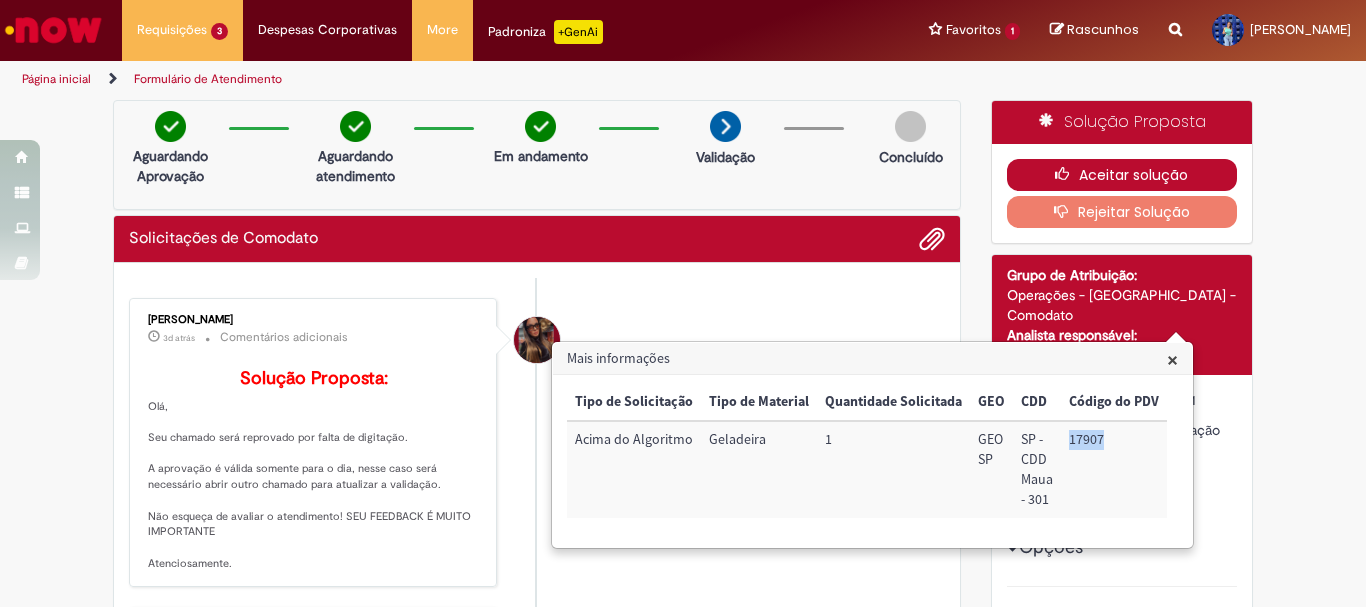 click on "Aceitar solução" at bounding box center (1122, 175) 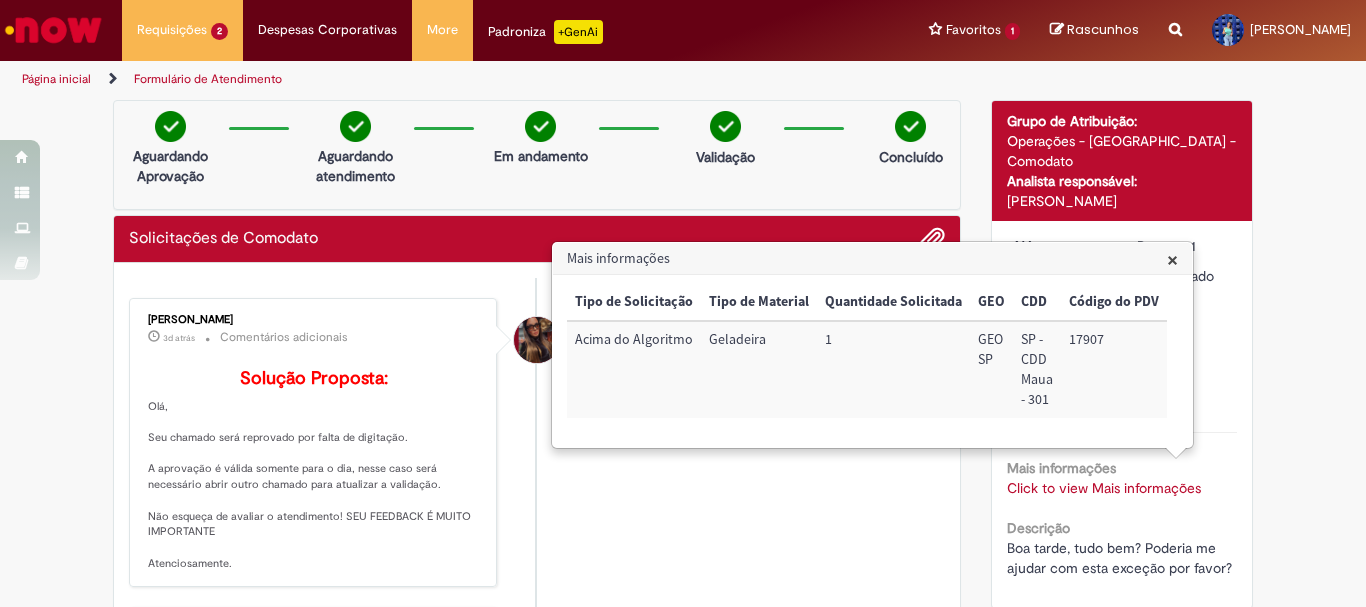 click on "×" at bounding box center (1172, 259) 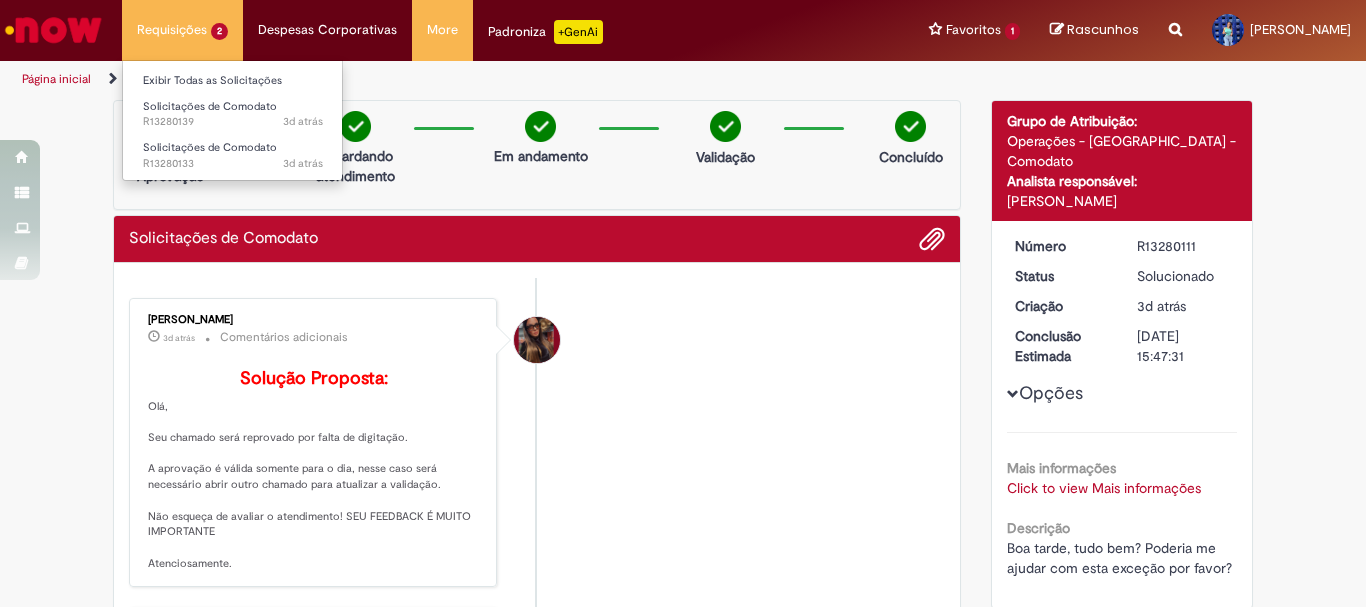 click on "Pular para o conteúdo da página
Requisições   2
Exibir Todas as Solicitações
Solicitações de Comodato
3d atrás 3 dias atrás  R13280139
Solicitações de Comodato
3d atrás 3 dias atrás  R13280133
Requisições   2
Exibir Todas as Solicitações
Solicitações de Comodato
3d atrás 3 dias atrás  R13280139
Solicitações de Comodato
3d atrás 3 dias atrás  R13280133
Despesas Corporativas
Minhas Despesas
Solicitar Adiantamento de Viagem
Solicitar Reembolso
Despesas Corporativas
Minhas Despesas
Solicitar Adiantamento de Viagem
Solicitar Reembolso
More
Gestão de acessos
Solicitar Compra" at bounding box center (683, 303) 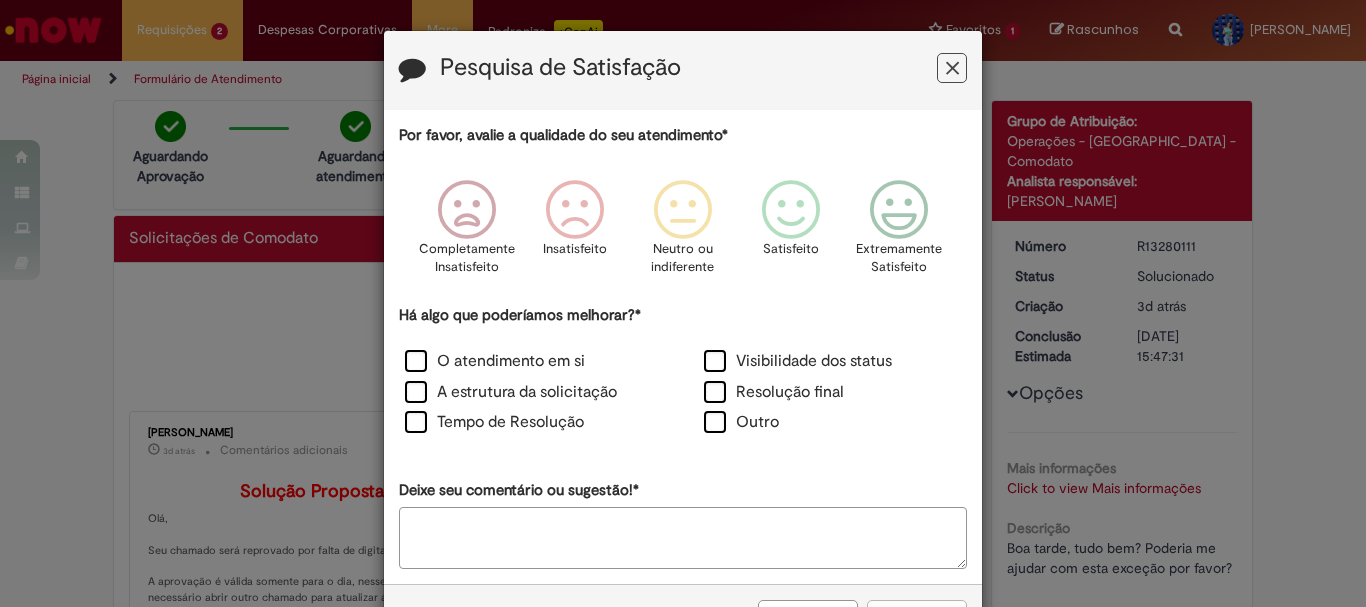 drag, startPoint x: 959, startPoint y: 58, endPoint x: 949, endPoint y: 74, distance: 18.867962 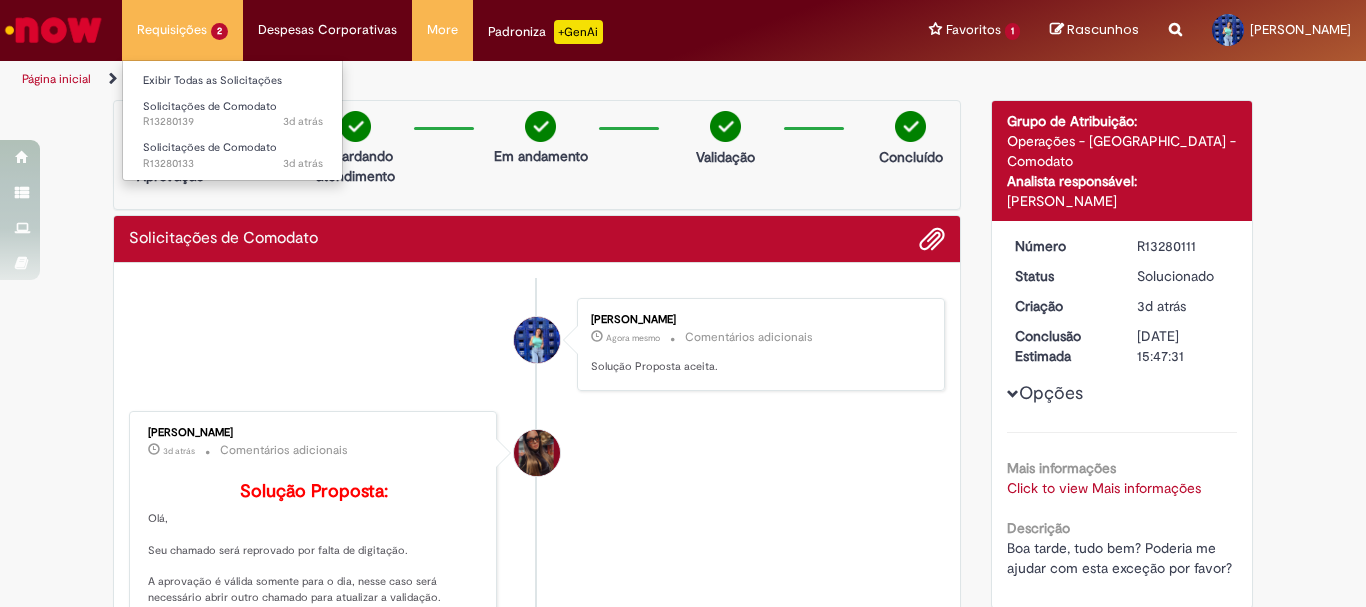 click on "Requisições   2
Exibir Todas as Solicitações
Solicitações de Comodato
3d atrás 3 dias atrás  R13280139
Solicitações de Comodato
3d atrás 3 dias atrás  R13280133" at bounding box center (182, 30) 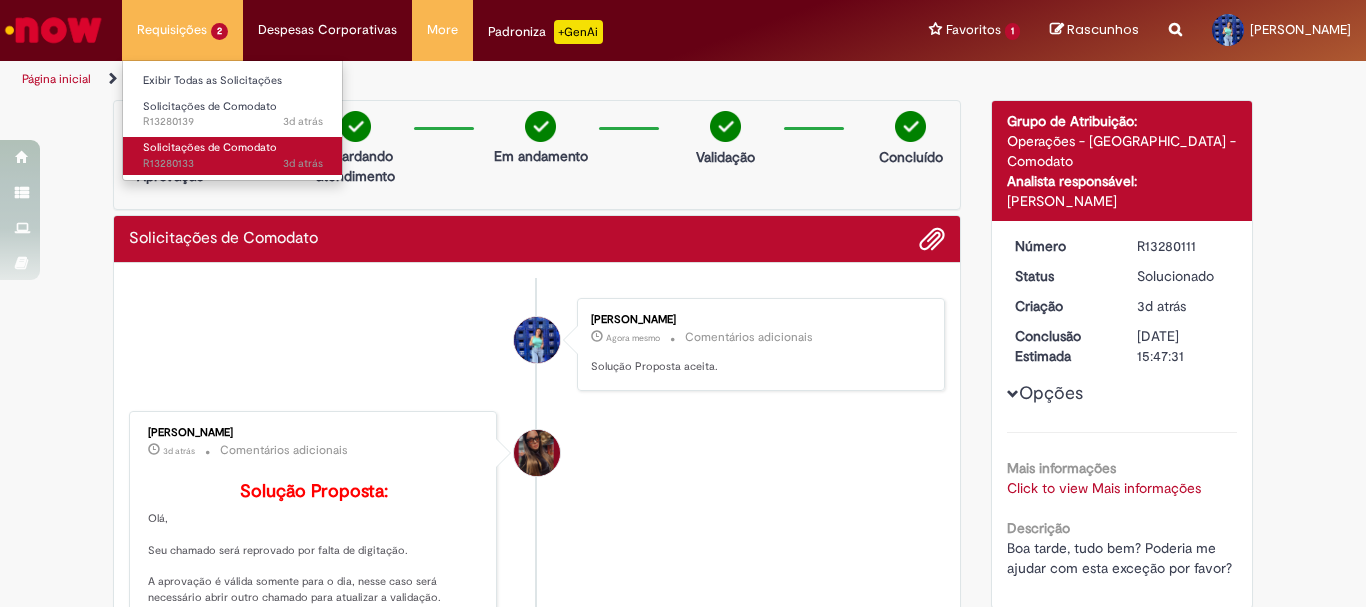 click on "3d atrás 3 dias atrás  R13280133" at bounding box center (233, 164) 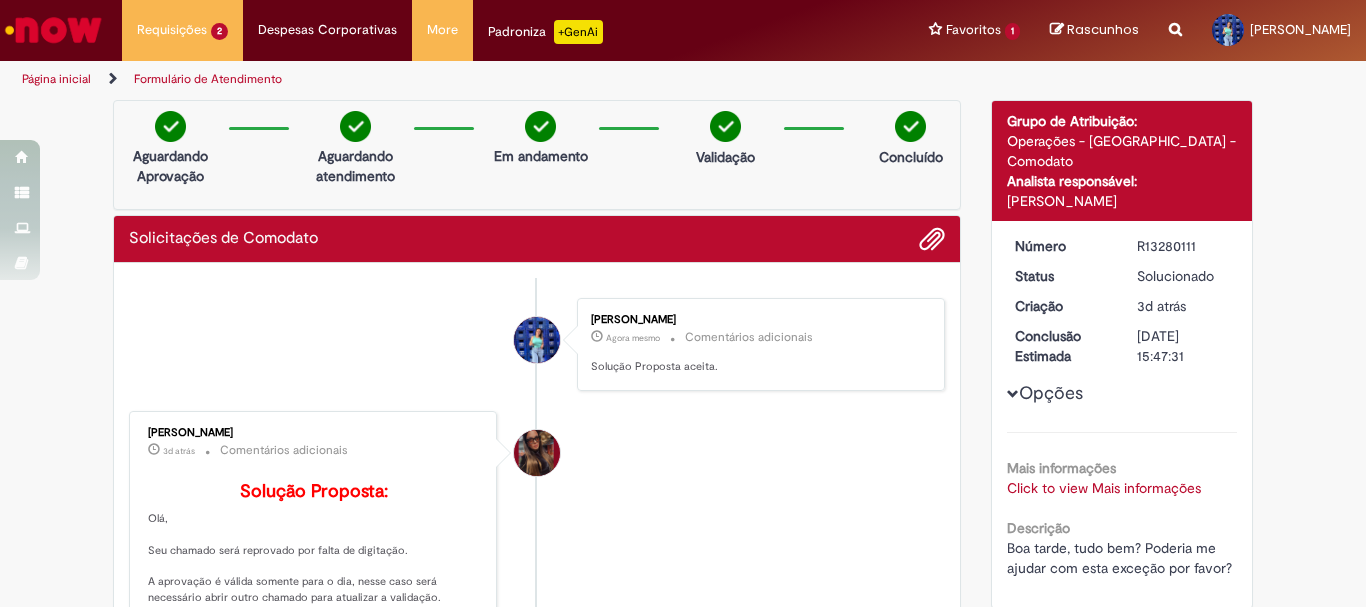 scroll, scrollTop: 200, scrollLeft: 0, axis: vertical 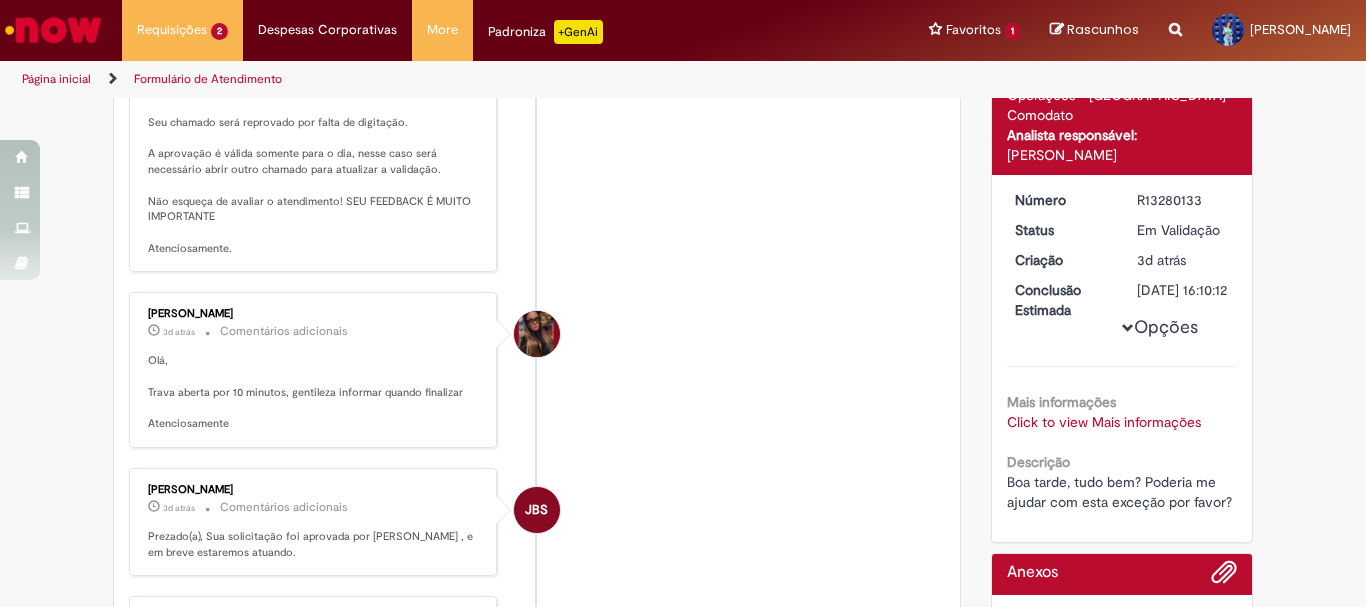 click on "Click to view Mais informações   Click to view Mais informações" at bounding box center [1122, 422] 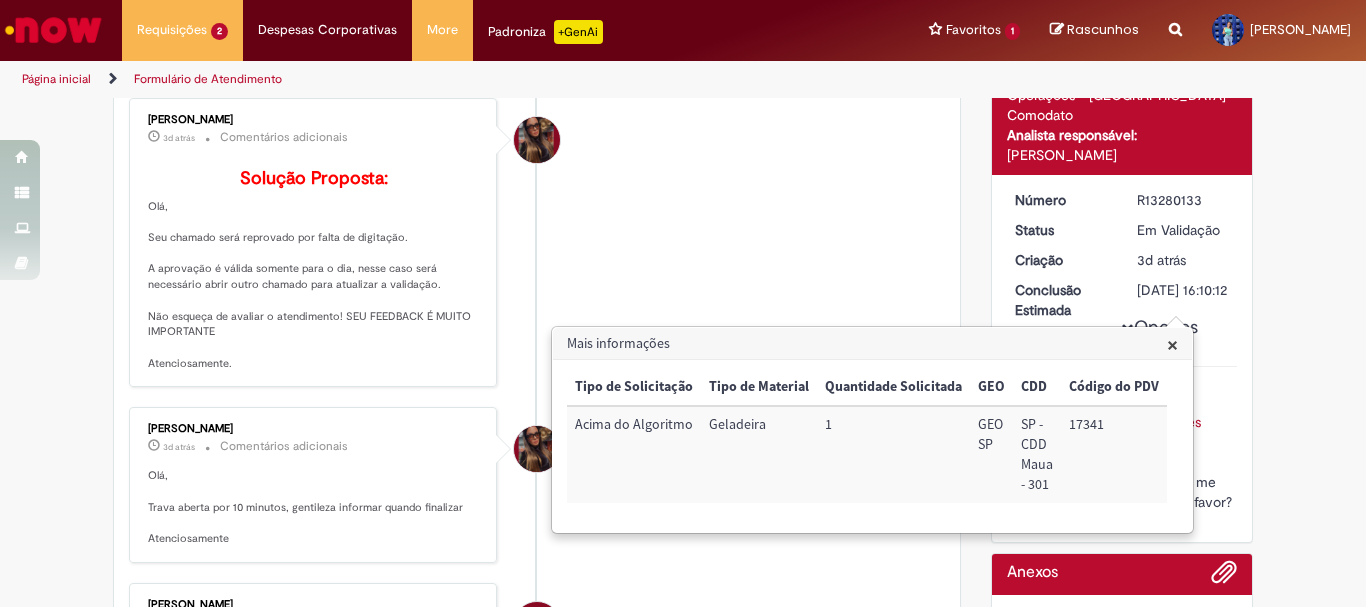 scroll, scrollTop: 315, scrollLeft: 0, axis: vertical 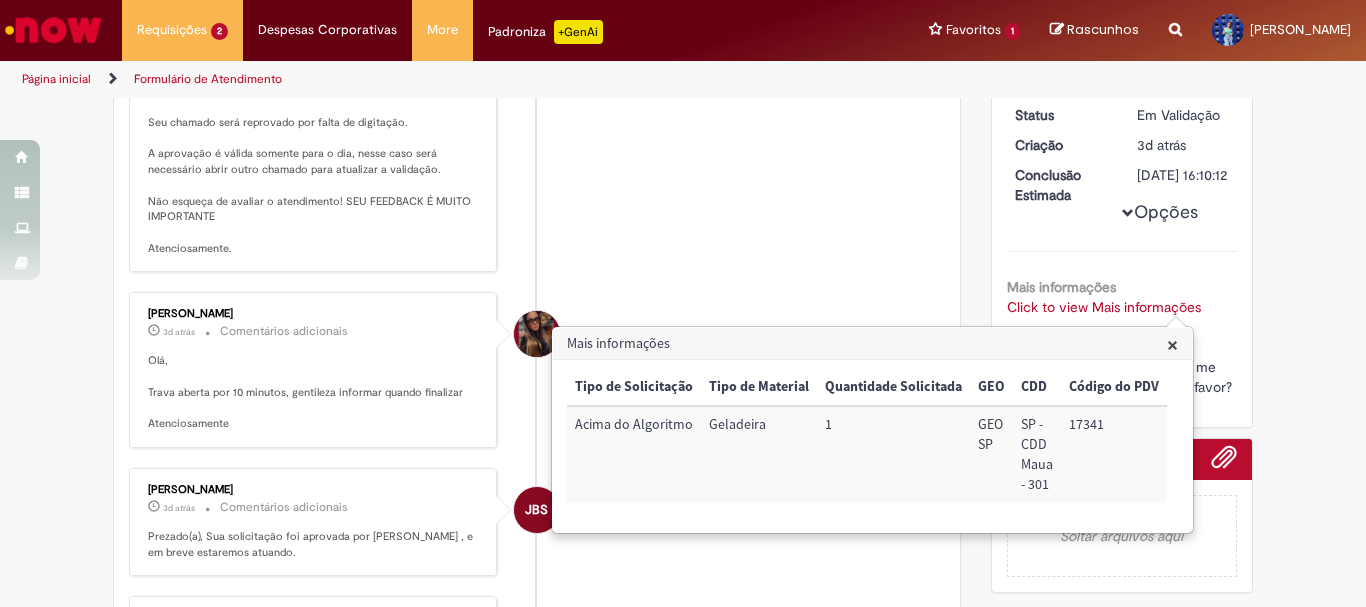 click on "Solução Proposta
Aceitar solução   Rejeitar Solução
Detalhes do tíquete
Grupo de Atribuição:
Operações - Comodato - Comodato
Analista responsável:
[PERSON_NAME]
Número
R13280133
Status
Em [GEOGRAPHIC_DATA]
Criação
3d atrás 3 dias atrás
Conclusão Estimada
[DATE] 16:10:12
Opções
Mais informações
Click to view Mais informações   Click to view Mais informações
Descrição
Boa tarde, tudo bem? Poderia me ajudar com esta exceção por favor?
Anexos
Soltar arquivos aqui" at bounding box center (1122, 194) 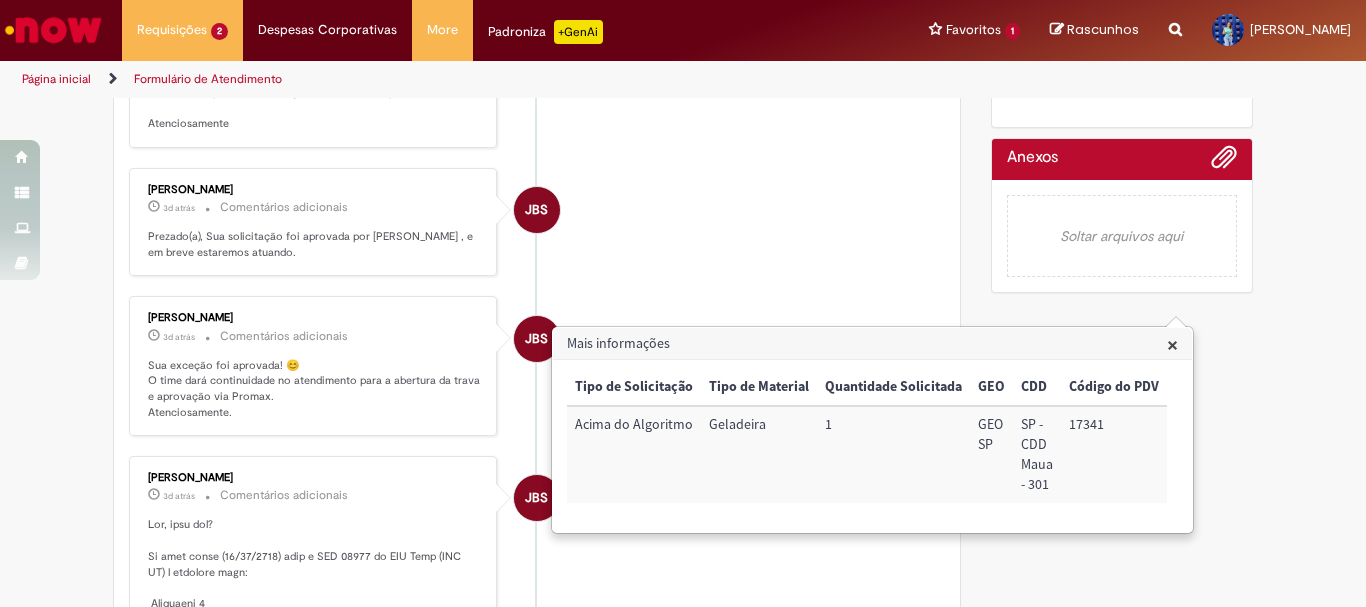 scroll, scrollTop: 515, scrollLeft: 0, axis: vertical 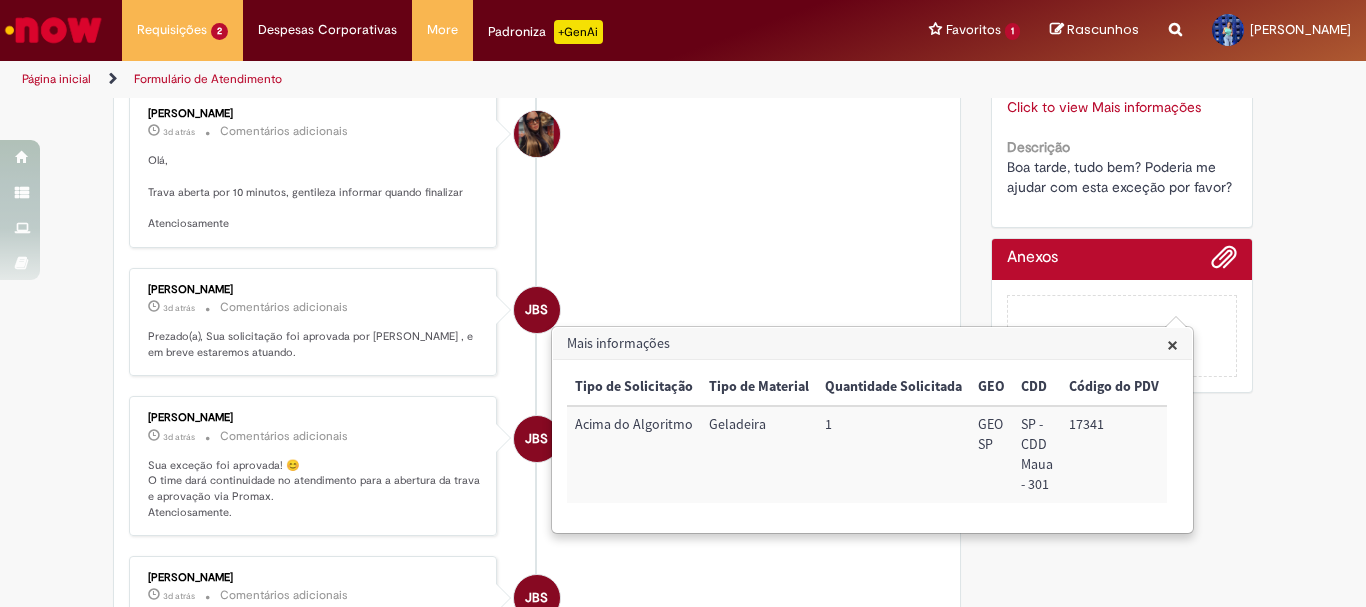 click on "Número
R13280133
Status
Em [GEOGRAPHIC_DATA]
Criação
3d atrás 3 dias atrás
Conclusão Estimada
[DATE] 16:10:12
Opções
Mais informações
Click to view Mais informações   Click to view Mais informações
Descrição
Boa tarde, tudo bem? Poderia me ajudar com esta exceção por favor?" at bounding box center [1122, 43] 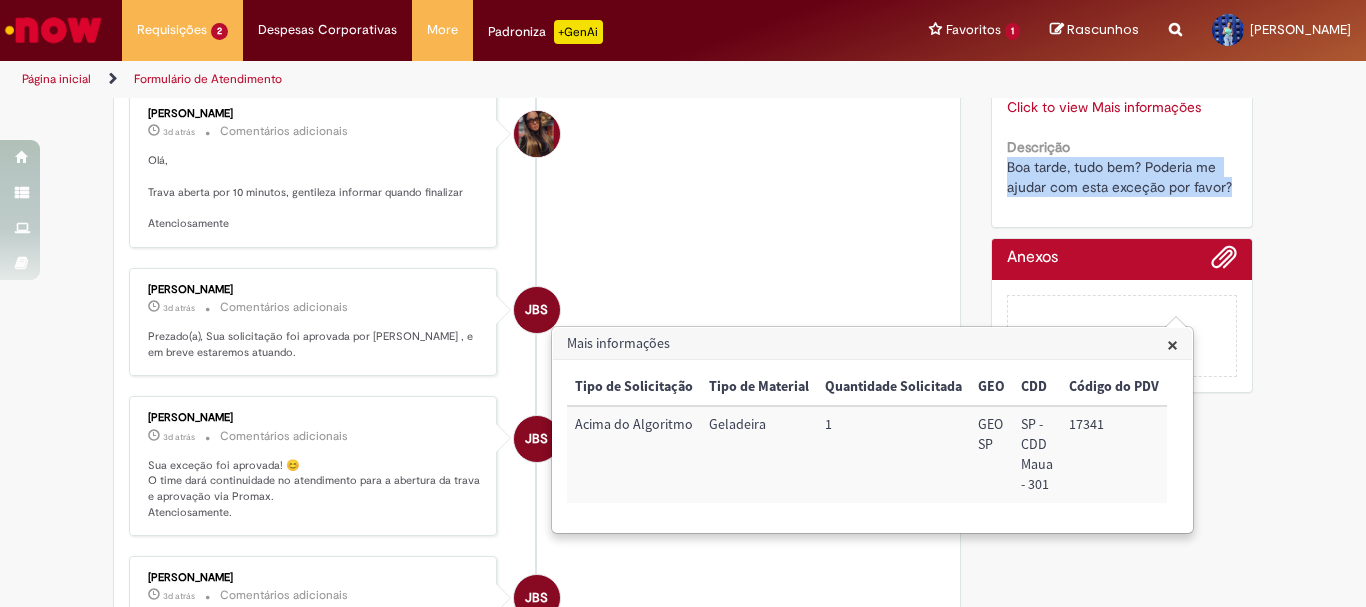 copy on "Boa tarde, tudo bem? Poderia me ajudar com esta exceção por favor?" 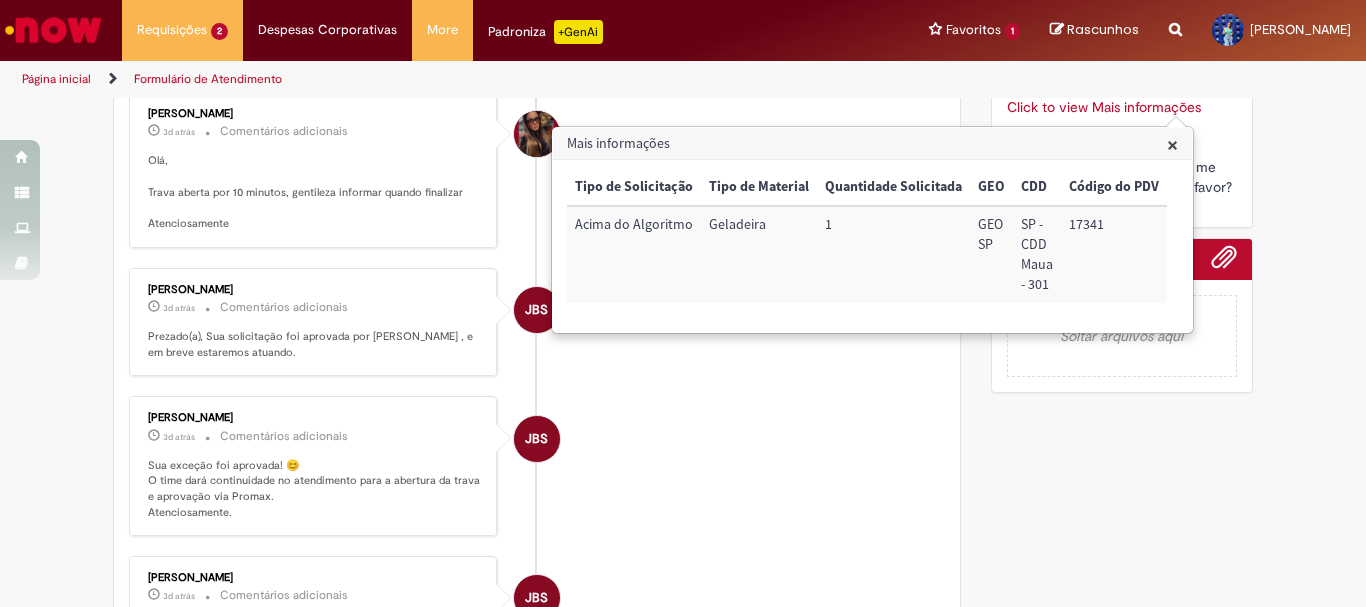 click on "JBS
[PERSON_NAME]
3d atrás 3 dias atrás     Comentários adicionais
Sua exceção foi aprovada! 😊
O time dará continuidade no atendimento para a abertura da trava e aprovação via Promax.
Atenciosamente." at bounding box center (537, 466) 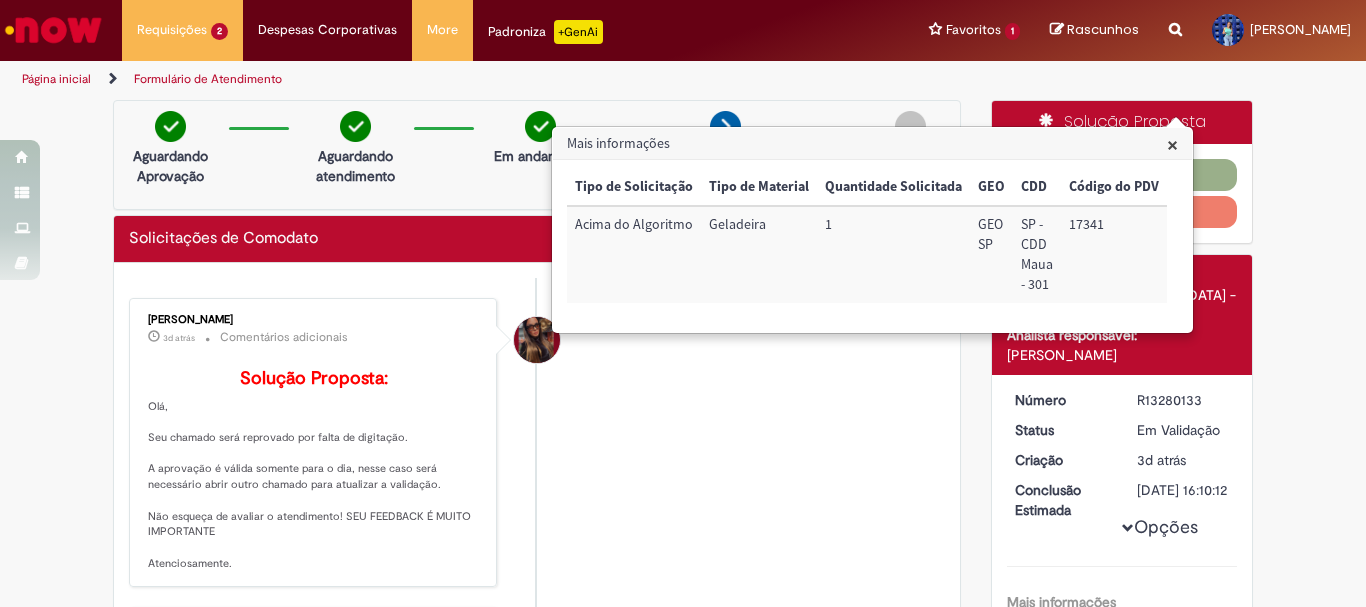 click on "×" at bounding box center [1172, 144] 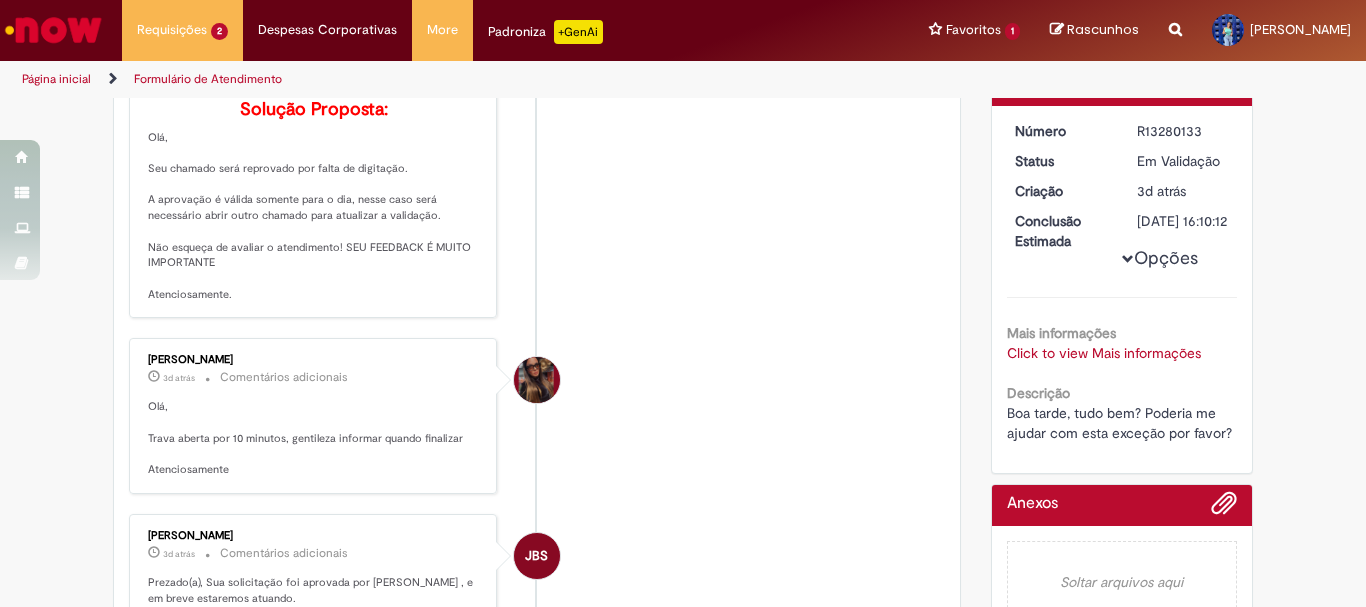 scroll, scrollTop: 0, scrollLeft: 0, axis: both 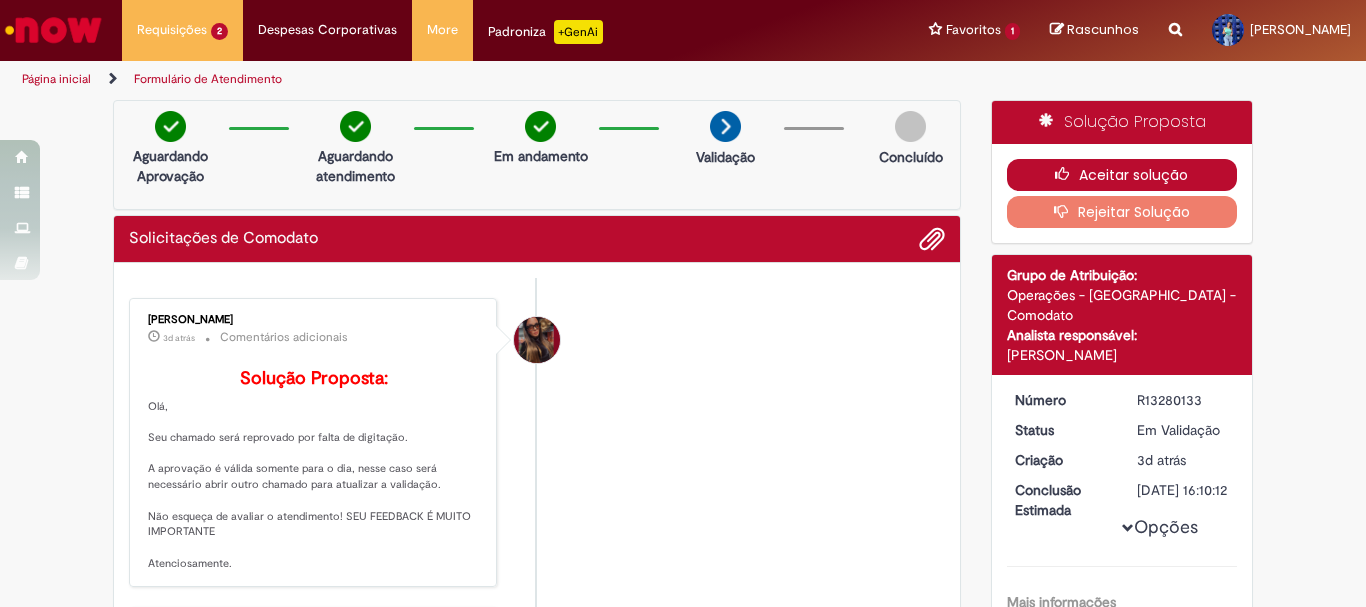 click on "Aceitar solução" at bounding box center [1122, 175] 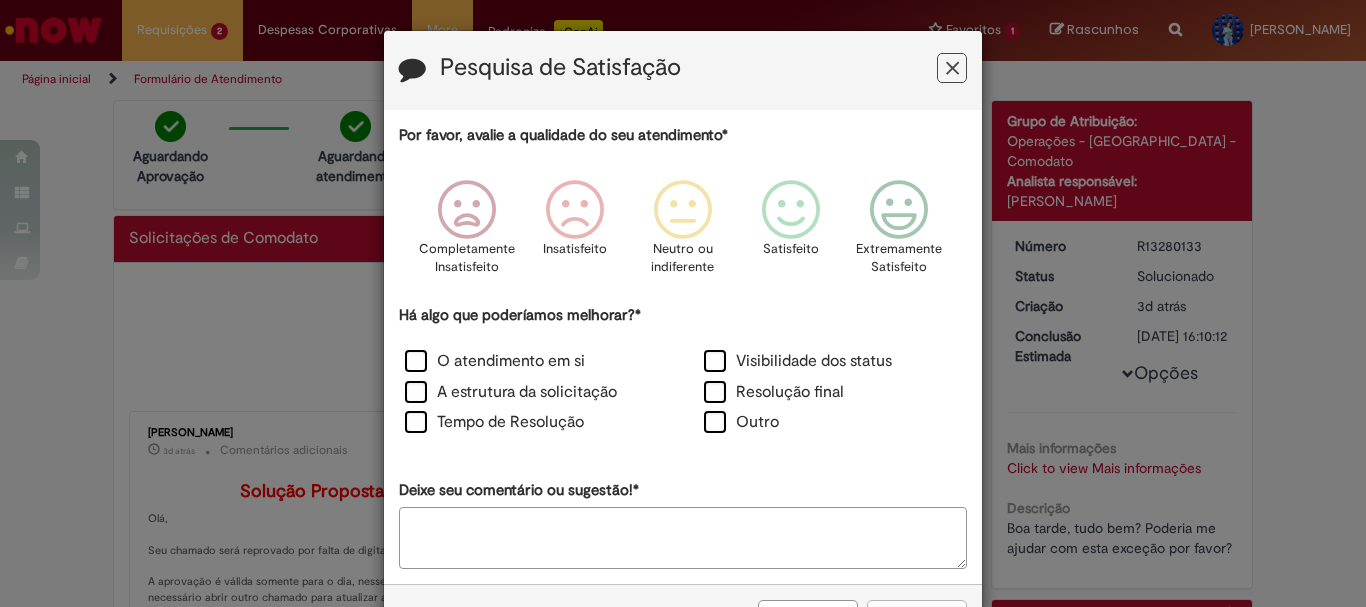 click at bounding box center (952, 68) 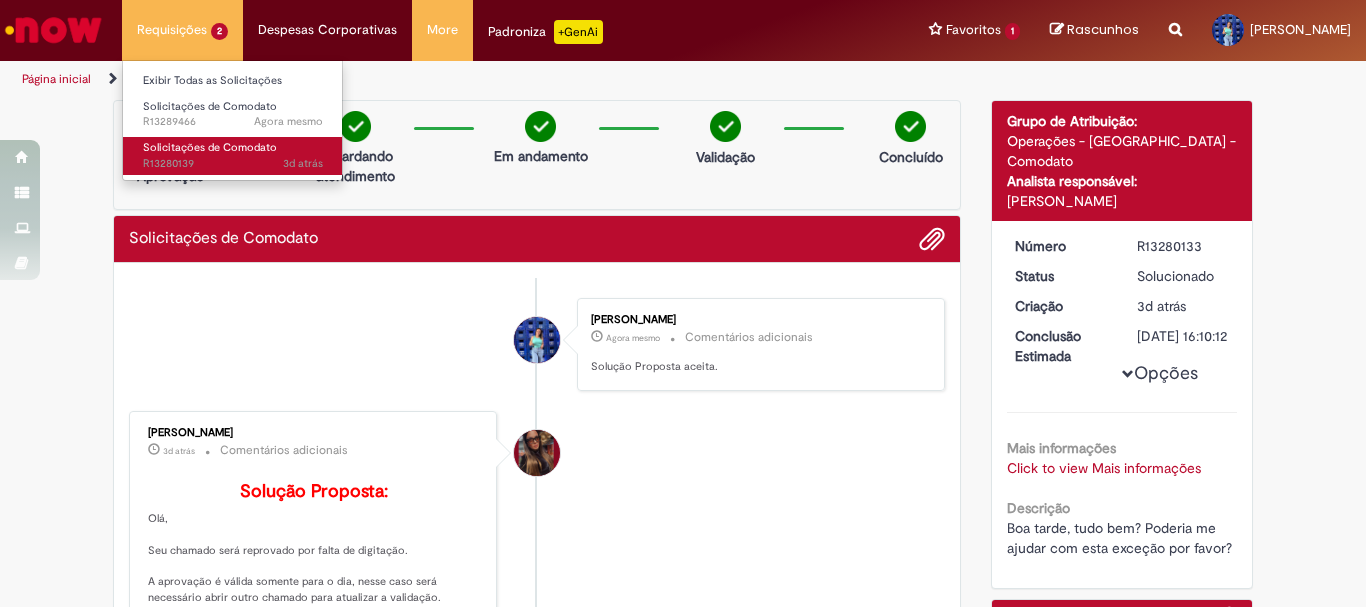 click on "3d atrás 3 dias atrás  R13280139" at bounding box center (233, 164) 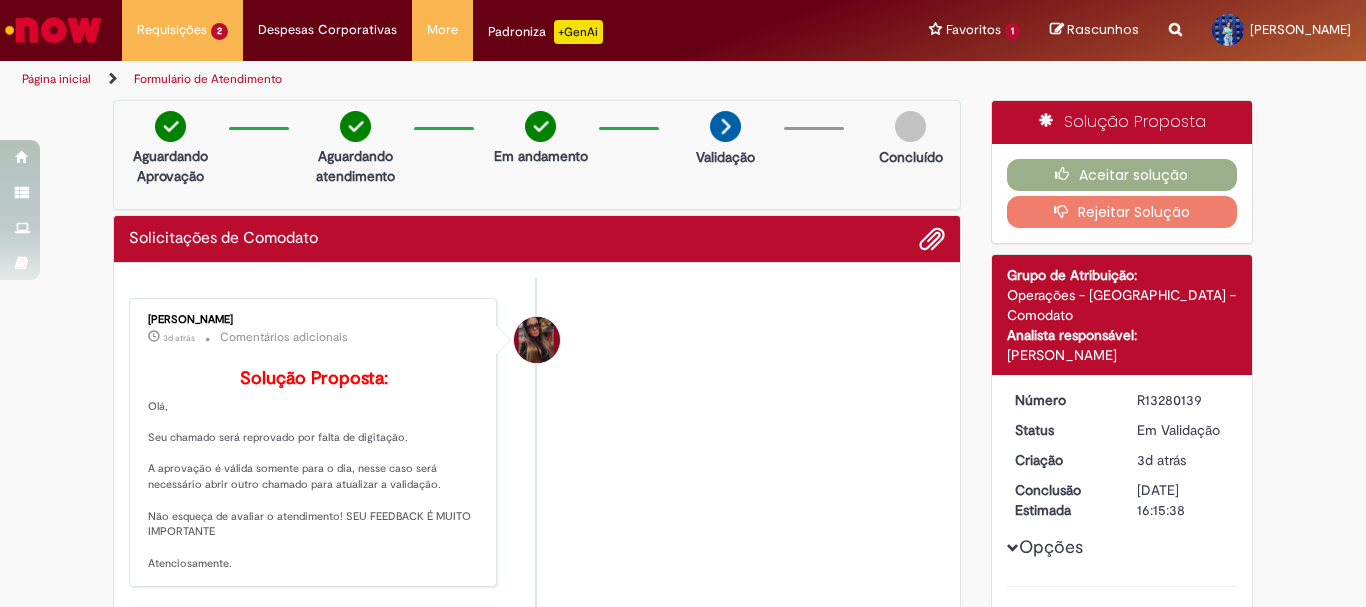 scroll, scrollTop: 400, scrollLeft: 0, axis: vertical 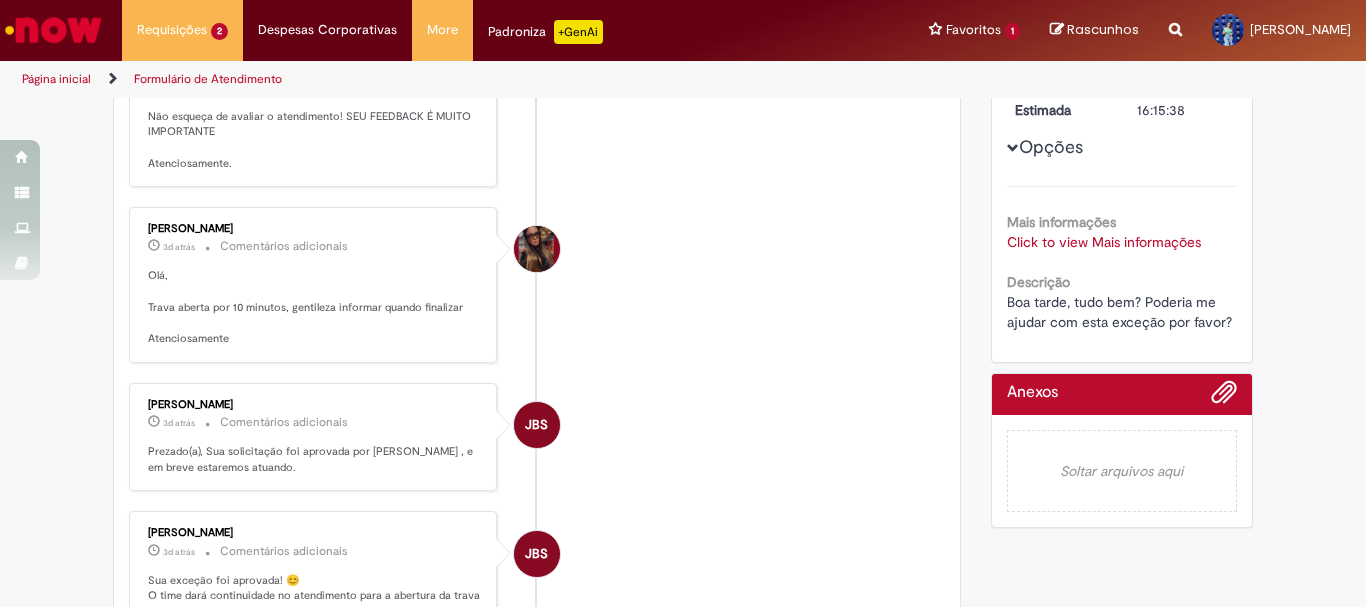 click on "Click to view Mais informações" at bounding box center (1104, 242) 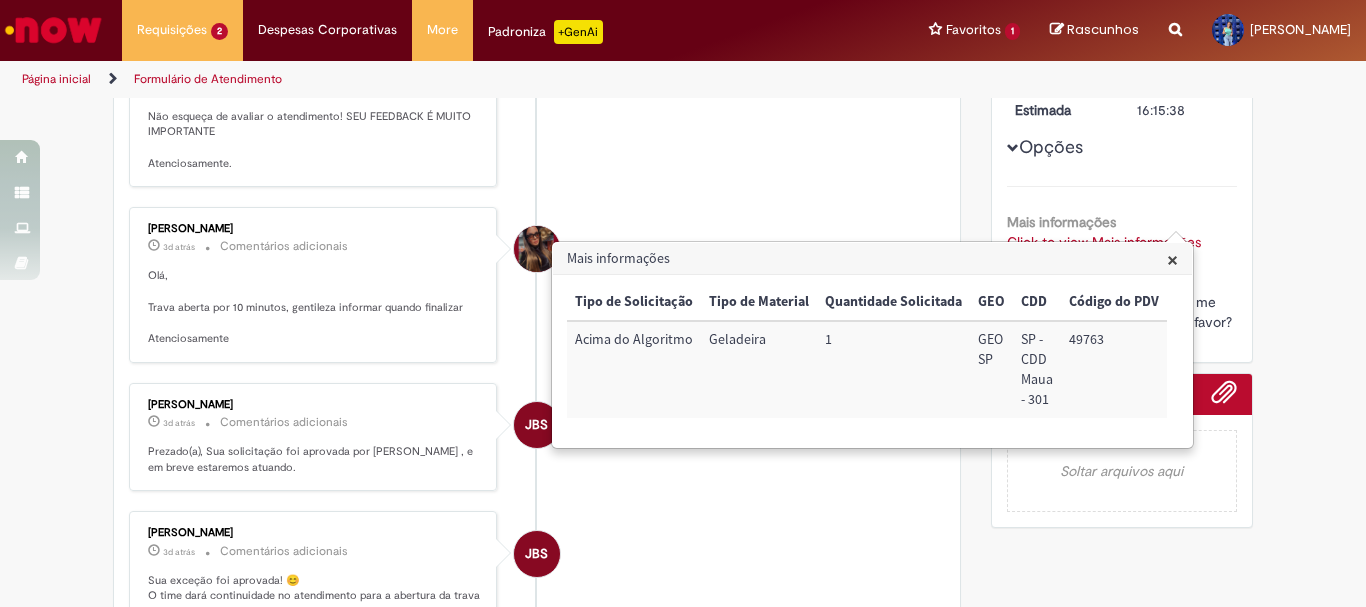 drag, startPoint x: 846, startPoint y: 124, endPoint x: 860, endPoint y: 129, distance: 14.866069 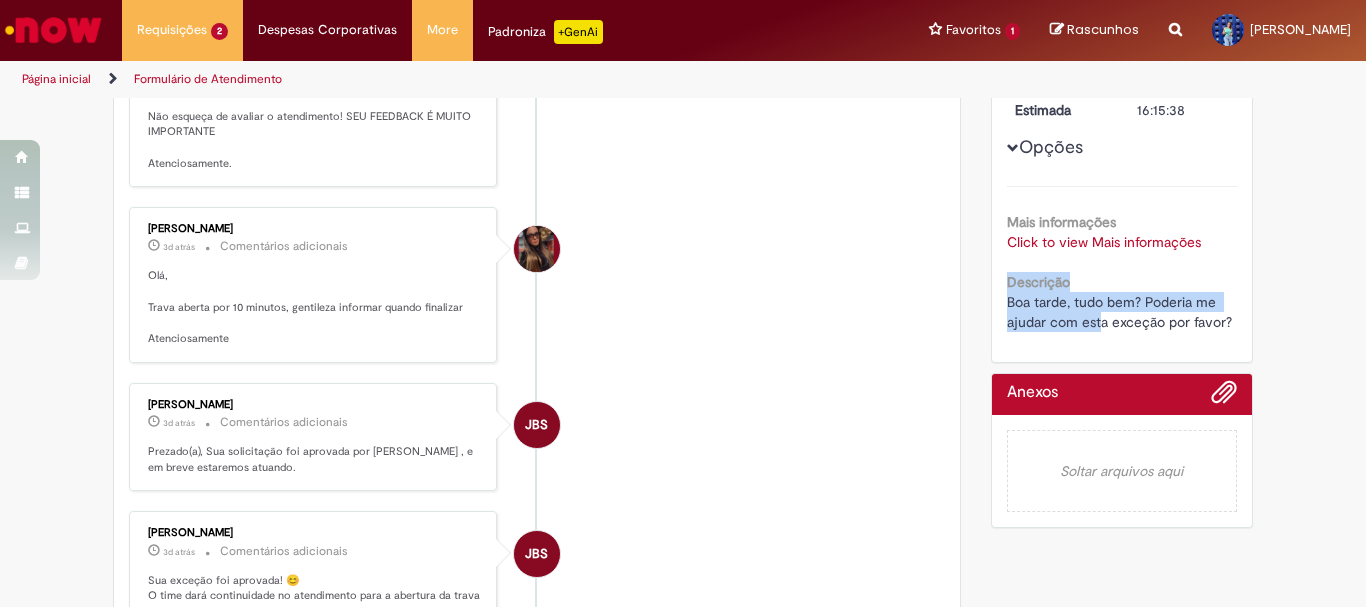 drag, startPoint x: 1090, startPoint y: 326, endPoint x: 1004, endPoint y: 285, distance: 95.27329 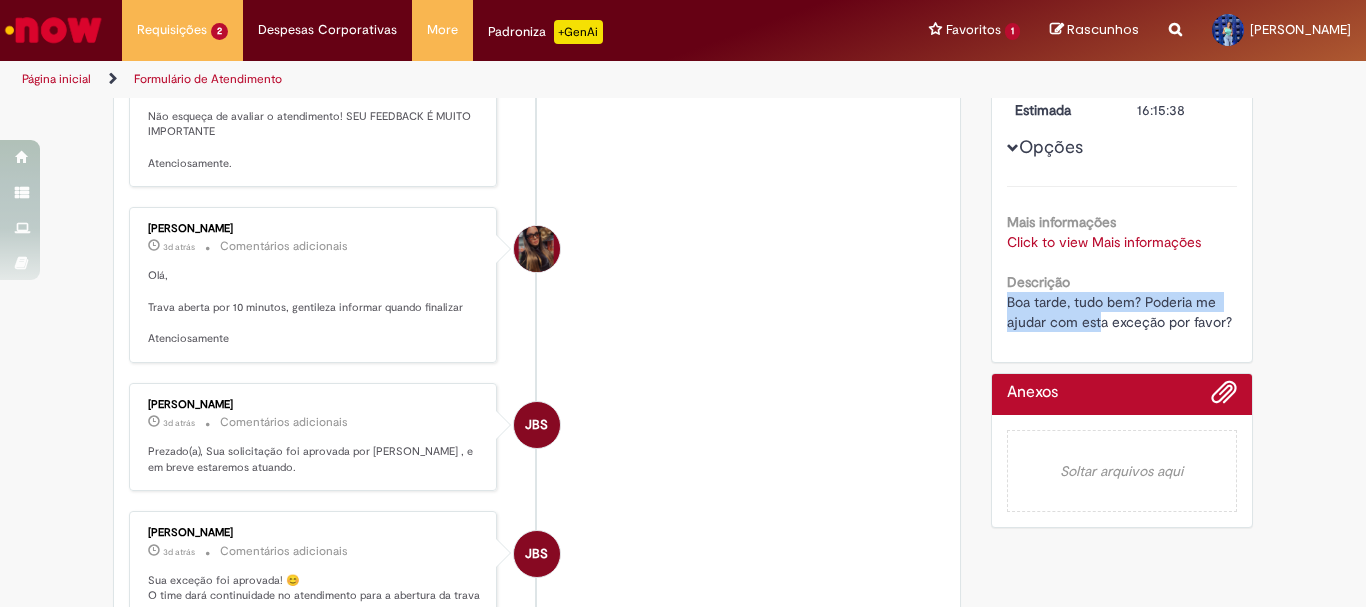 click on "Boa tarde, tudo bem? Poderia me ajudar com esta exceção por favor?" at bounding box center (1119, 312) 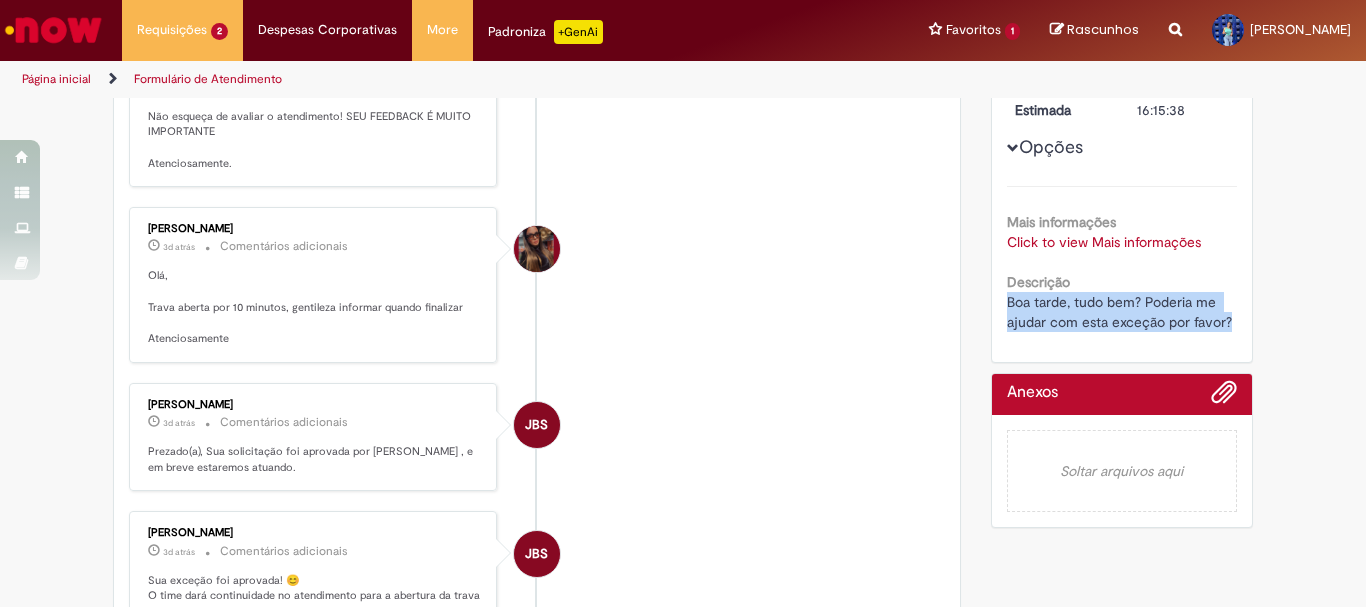 drag, startPoint x: 994, startPoint y: 284, endPoint x: 1237, endPoint y: 317, distance: 245.2305 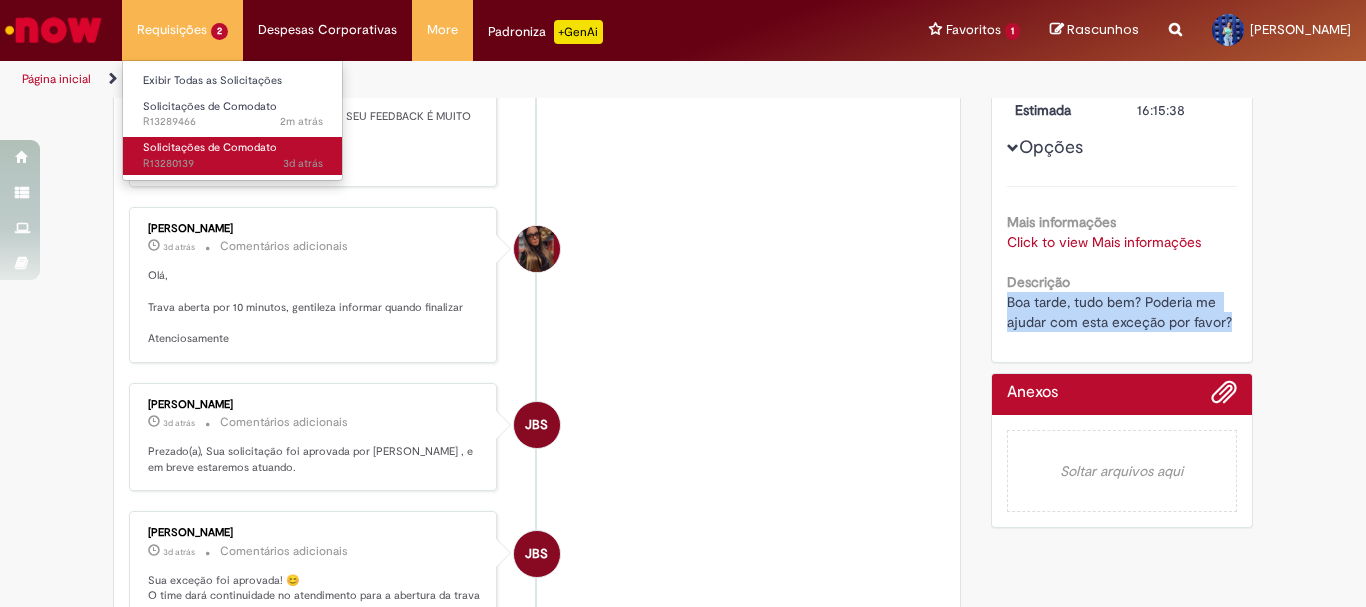 click on "Solicitações de Comodato" at bounding box center [210, 147] 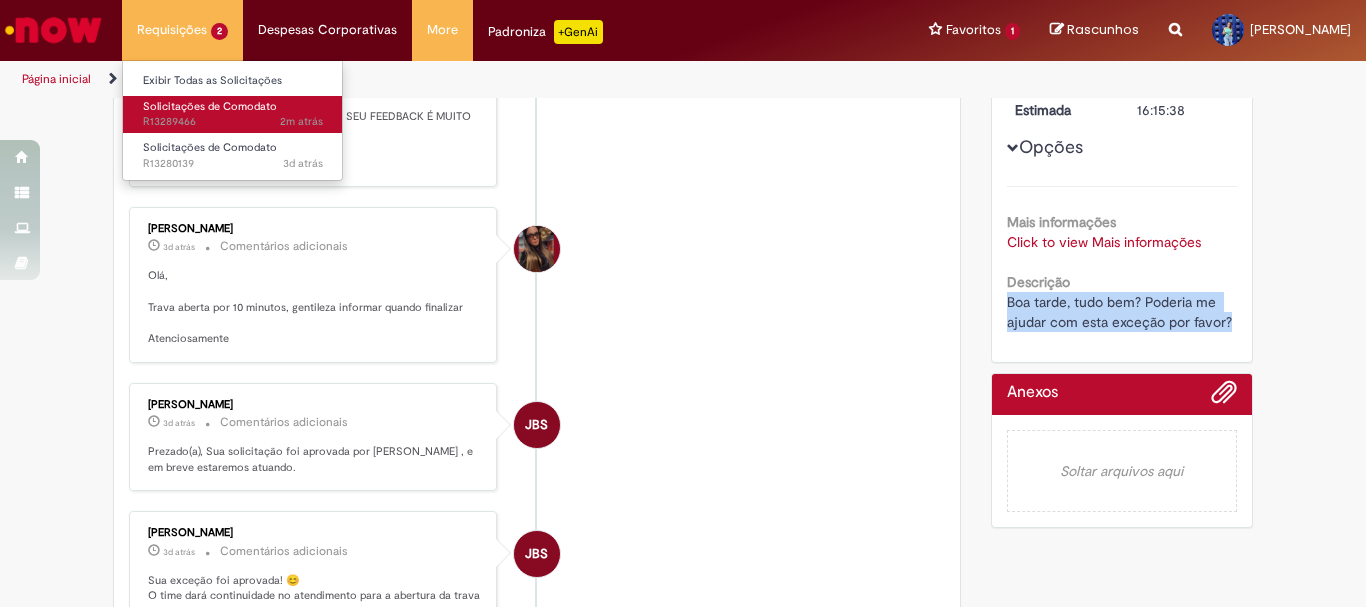 click on "Solicitações de Comodato" at bounding box center (210, 106) 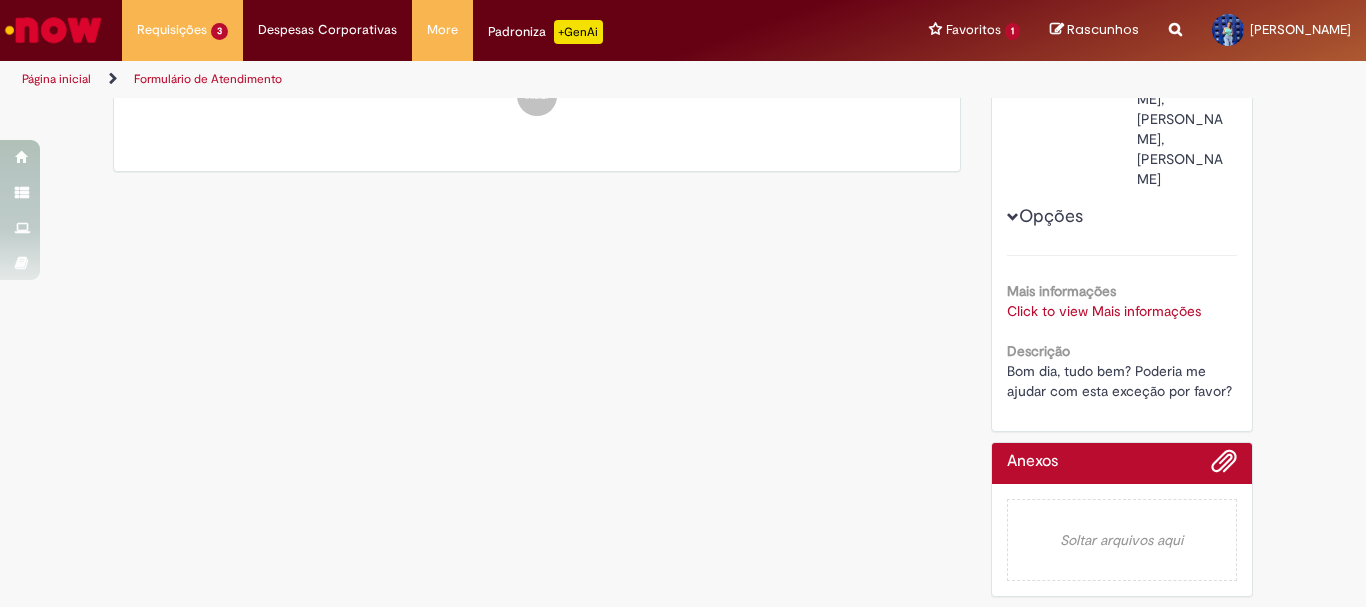scroll, scrollTop: 0, scrollLeft: 0, axis: both 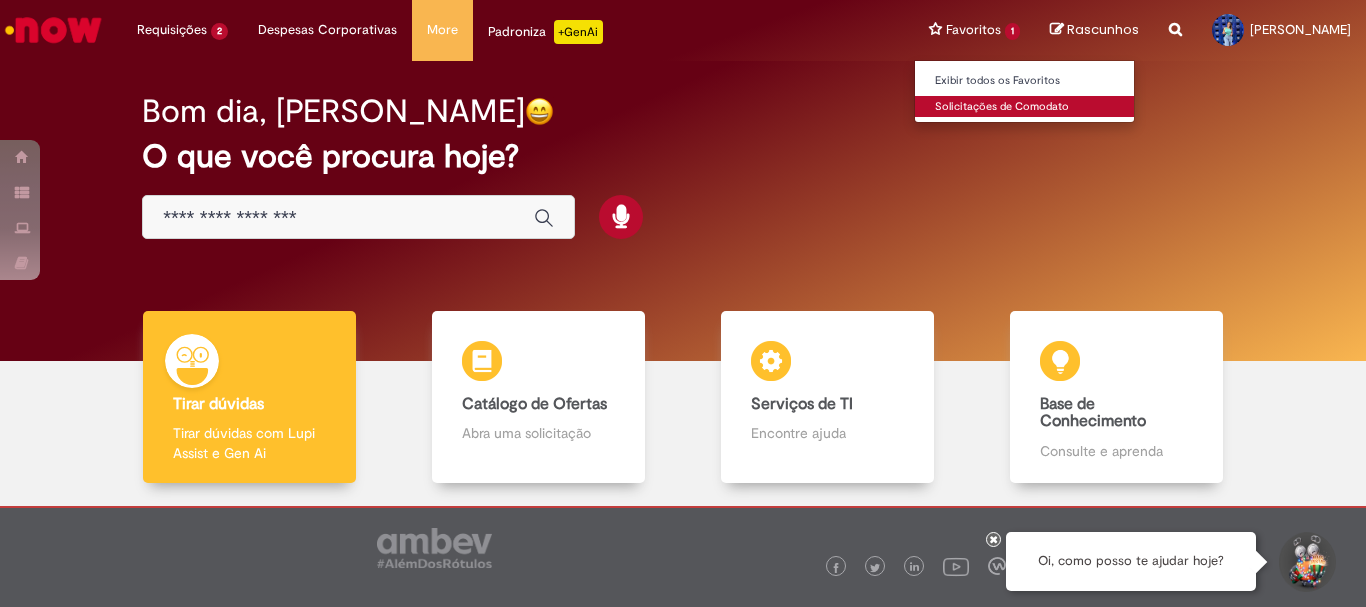 click on "Solicitações de Comodato" at bounding box center [1025, 107] 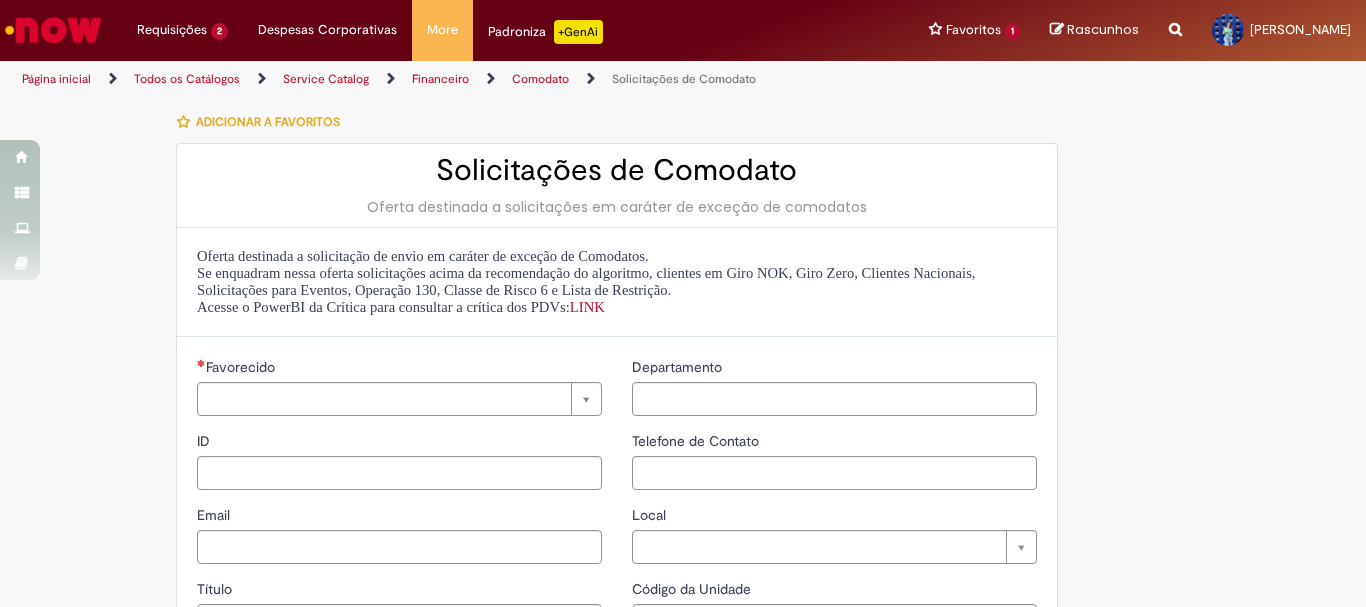 type on "**********" 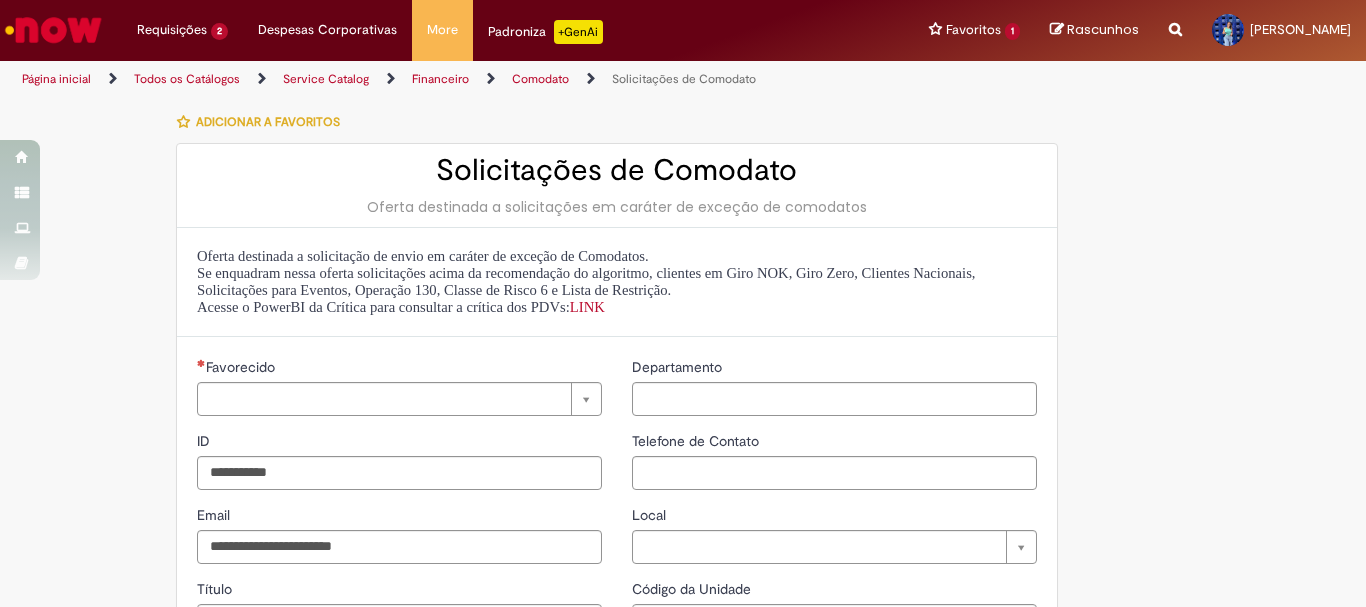type on "**********" 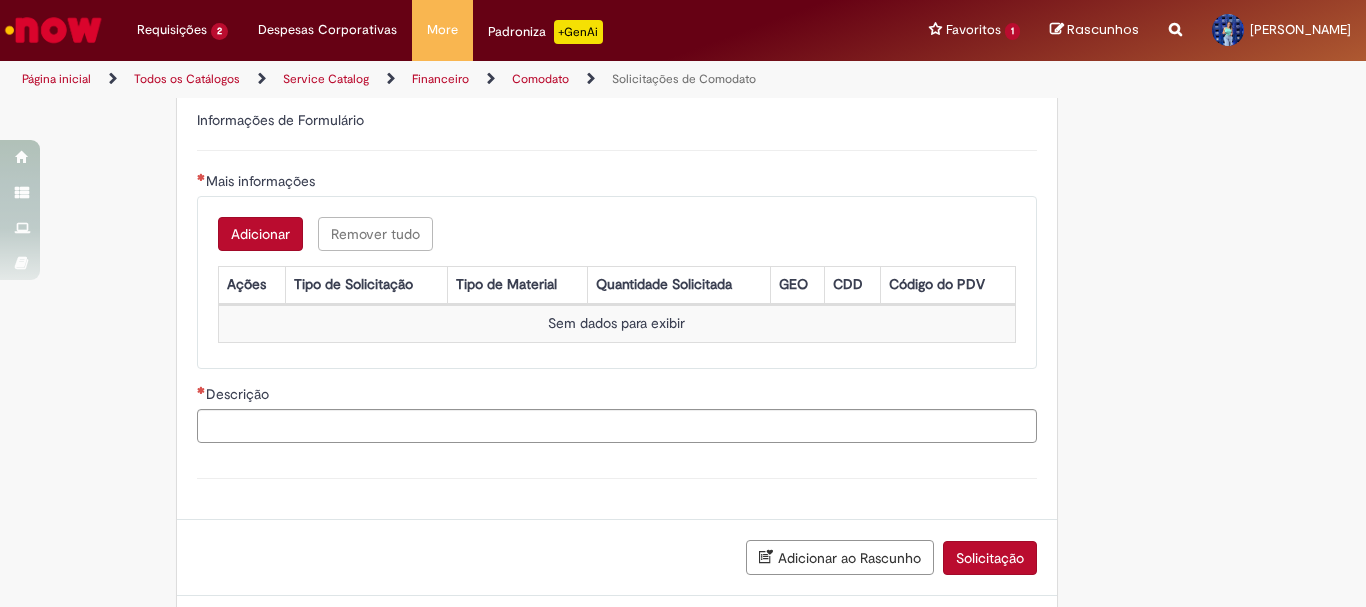 scroll, scrollTop: 700, scrollLeft: 0, axis: vertical 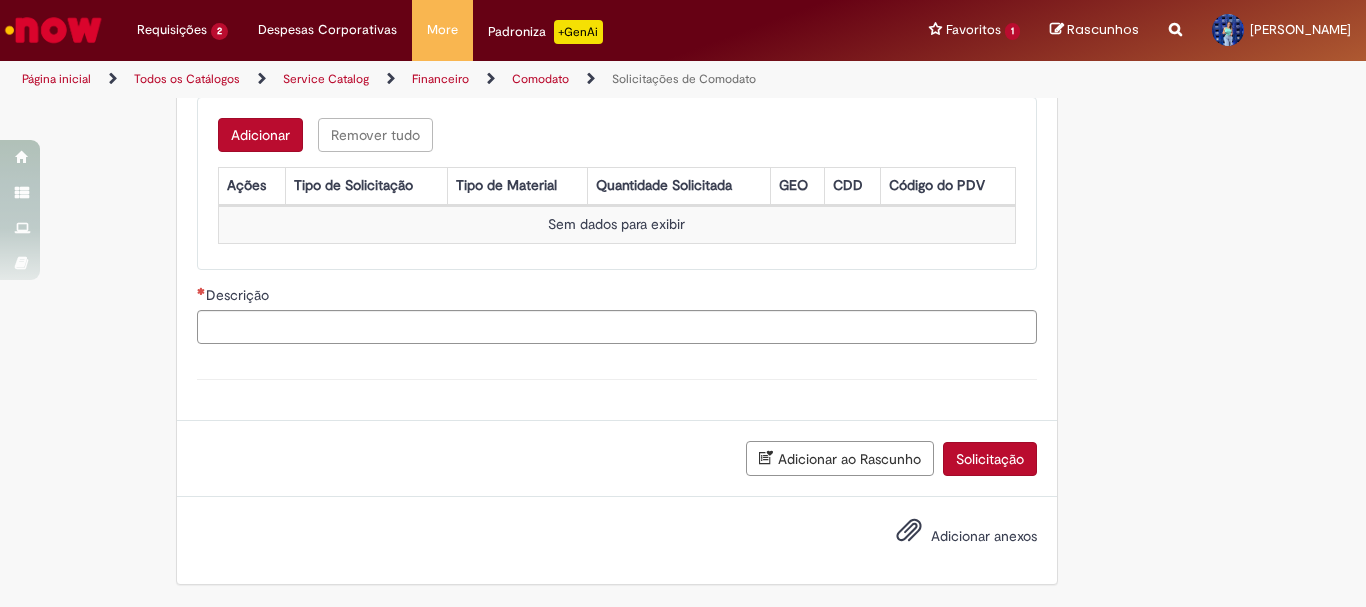 click on "Adicionar" at bounding box center [260, 135] 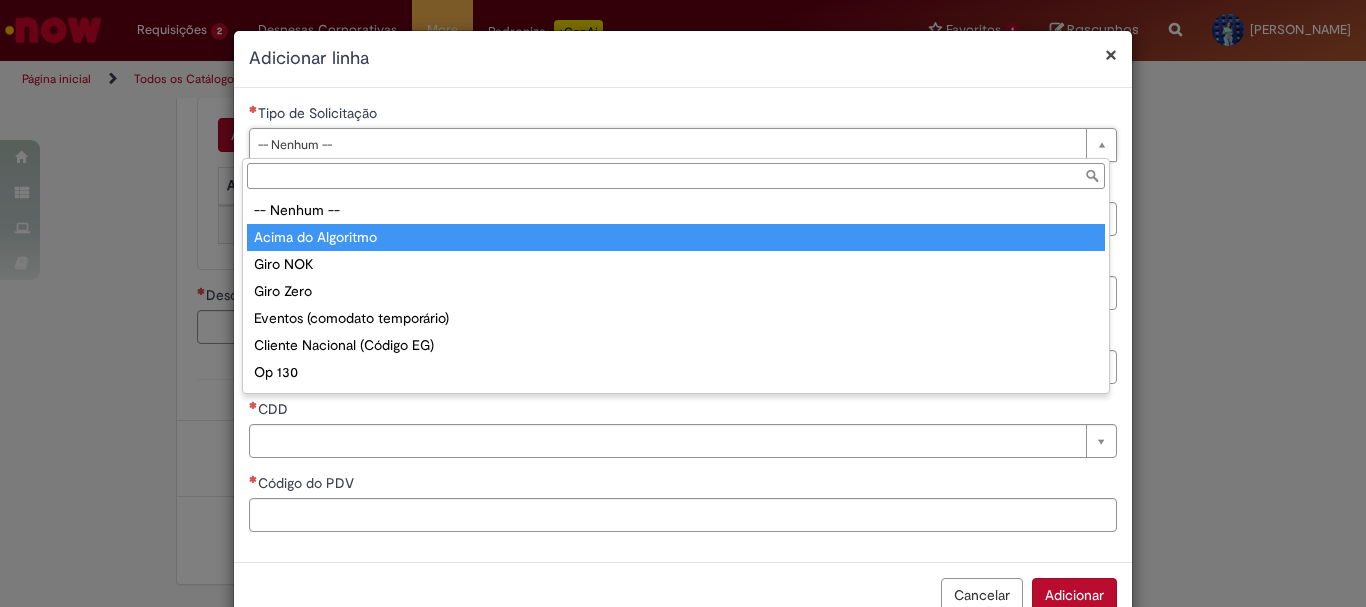 type on "**********" 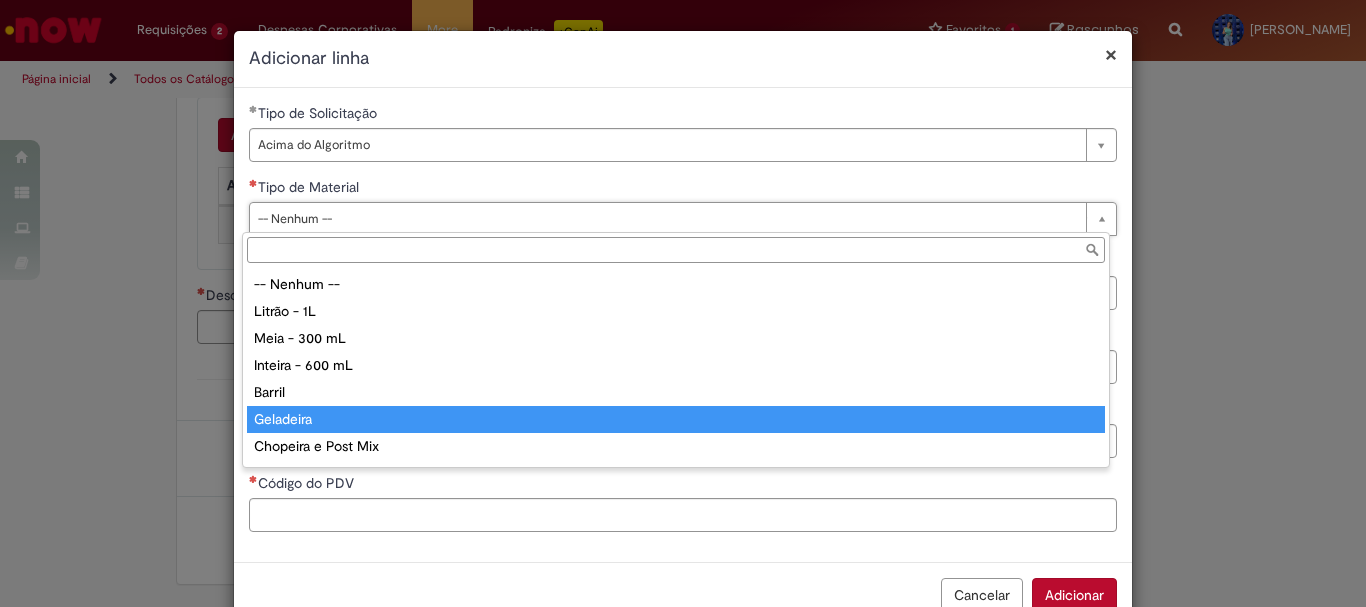 type on "*********" 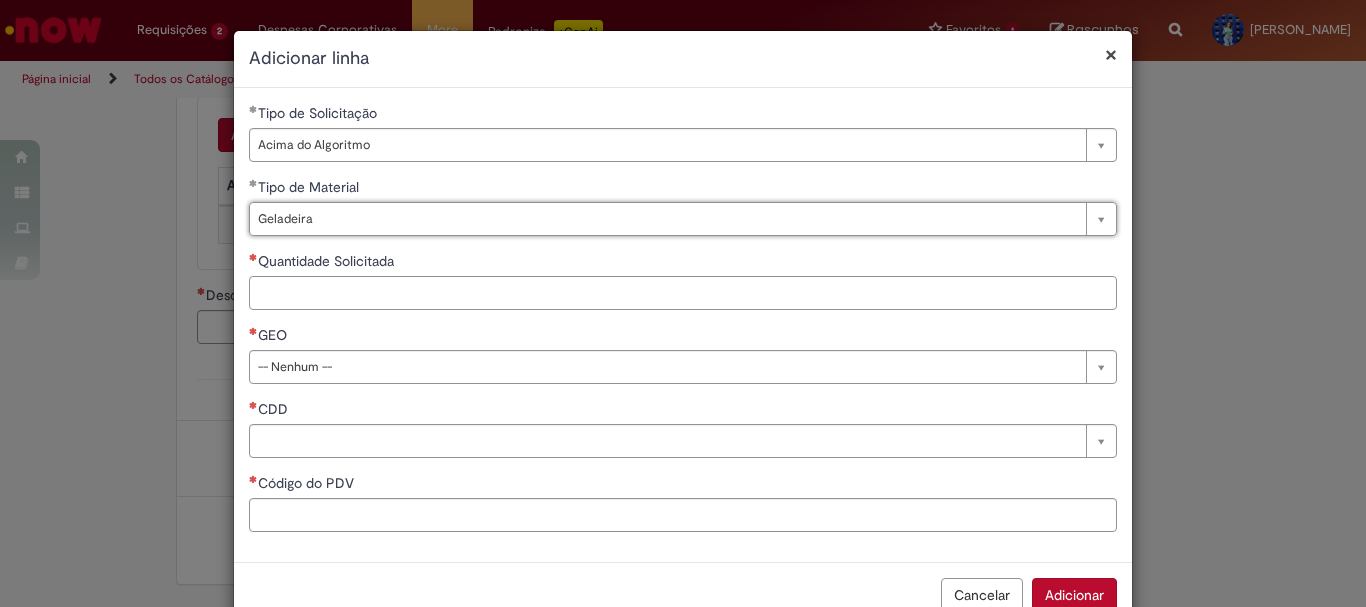 click on "Quantidade Solicitada" at bounding box center (683, 293) 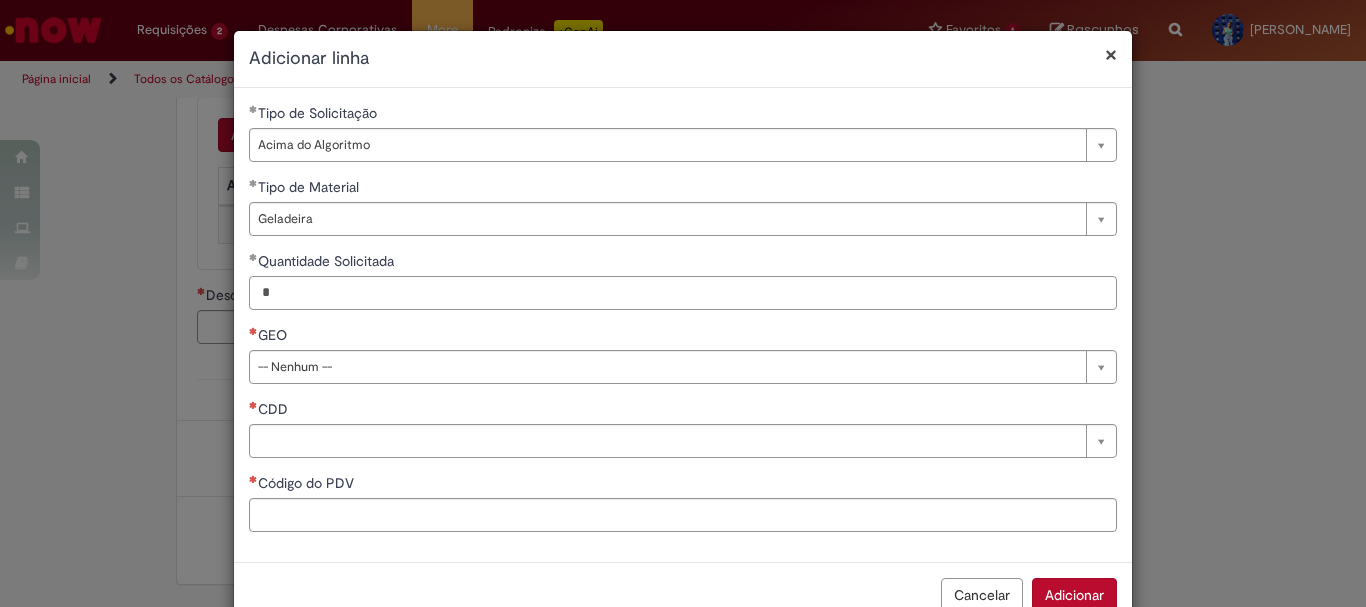 type on "*" 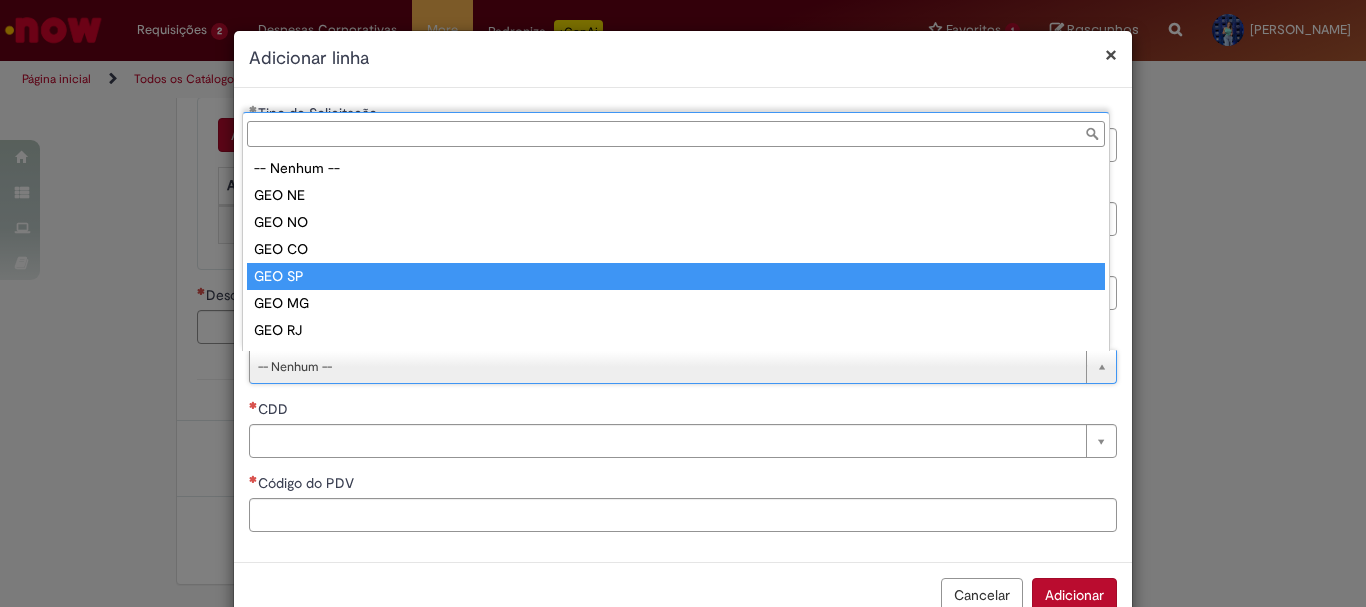 type on "******" 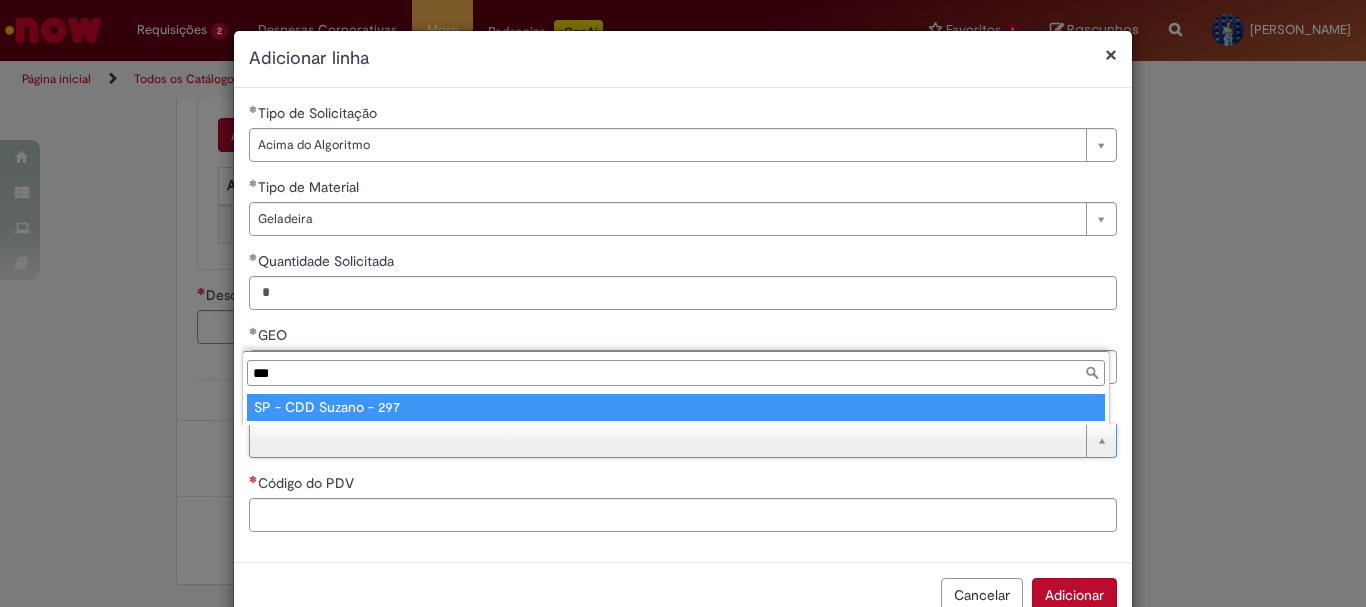 type on "***" 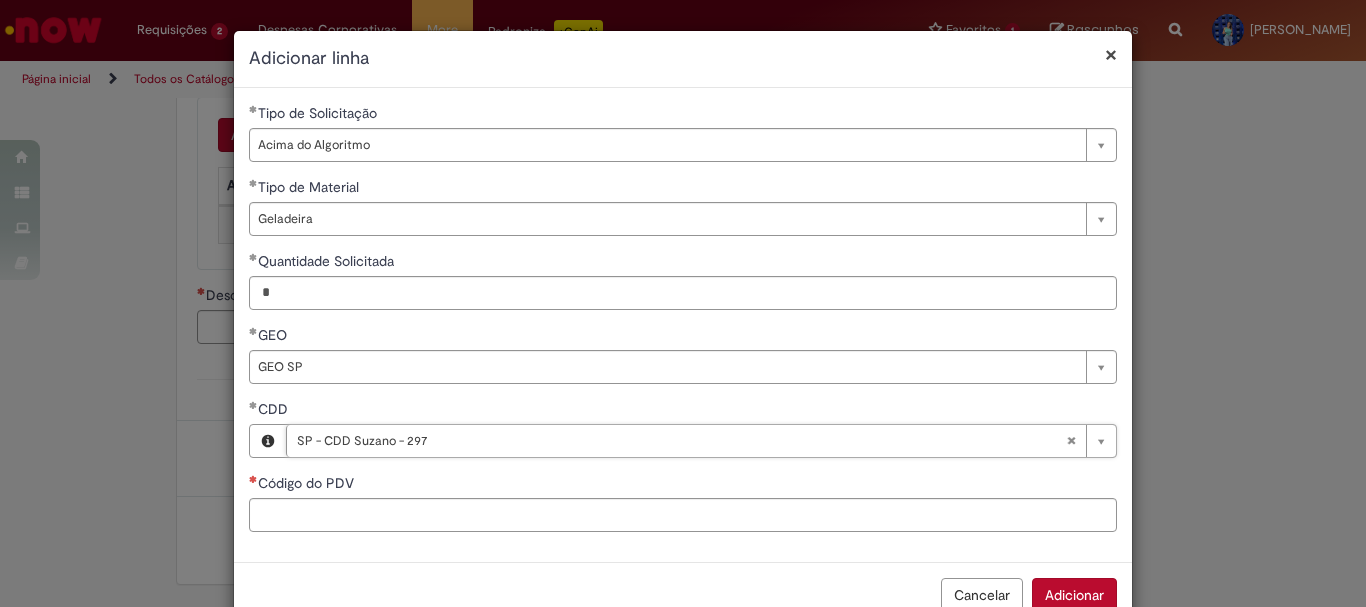 type 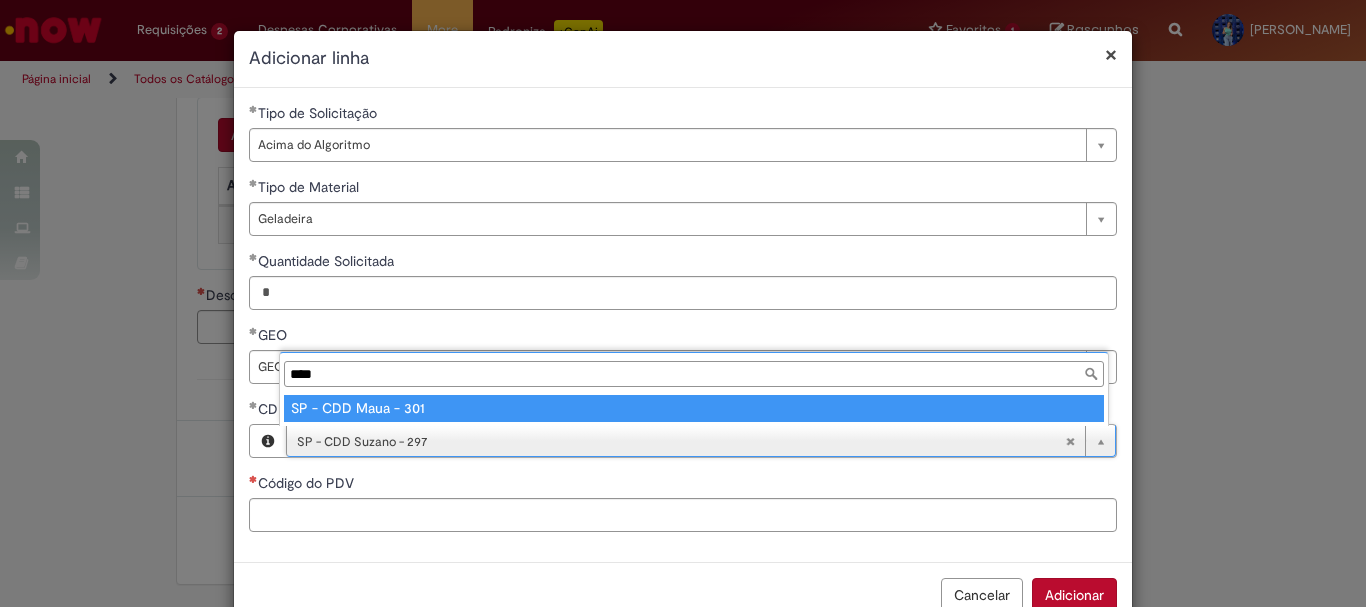 type on "****" 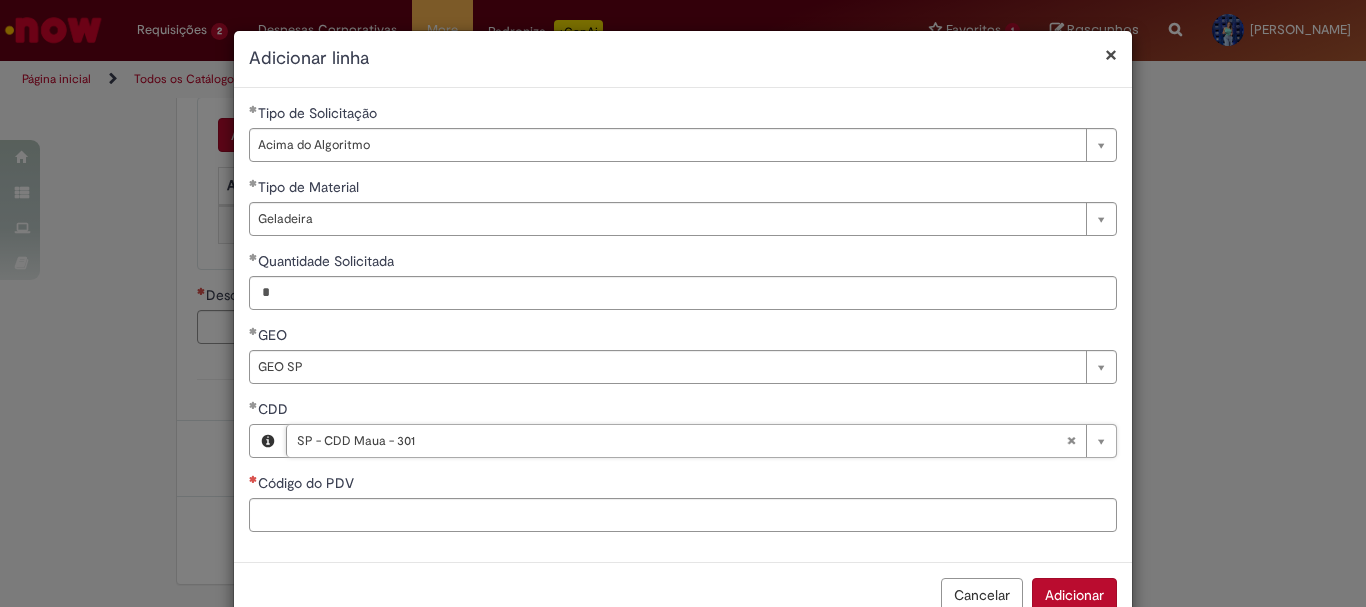 scroll, scrollTop: 0, scrollLeft: 131, axis: horizontal 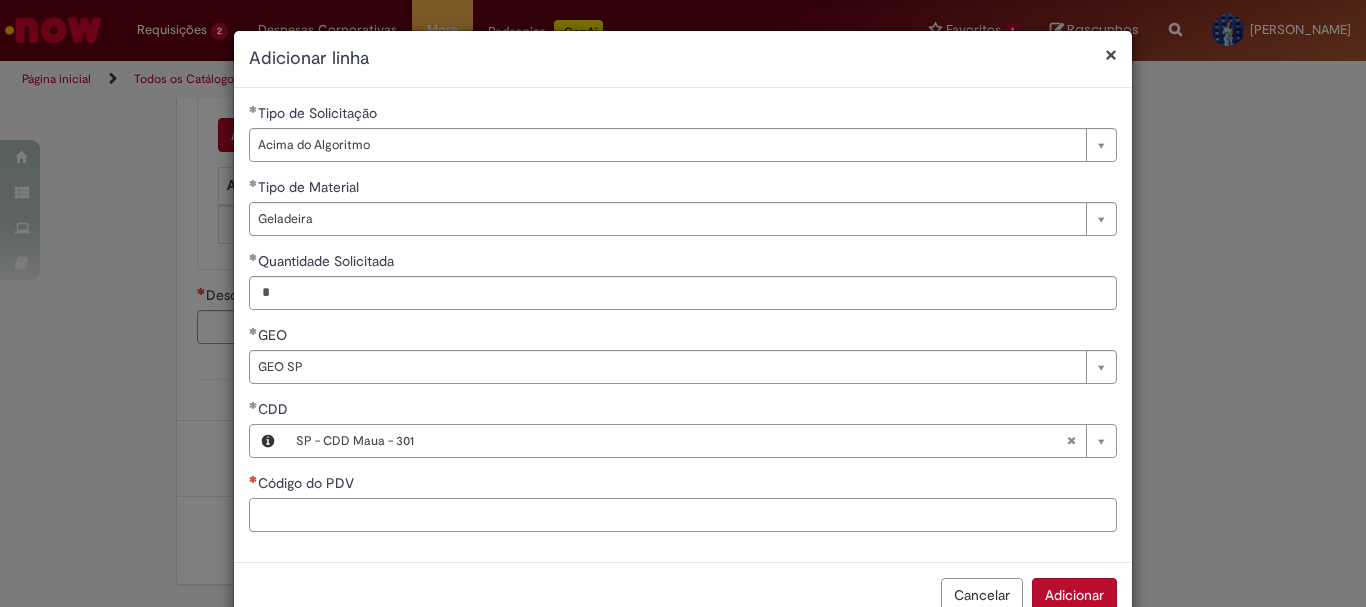 click on "Código do PDV" at bounding box center [683, 515] 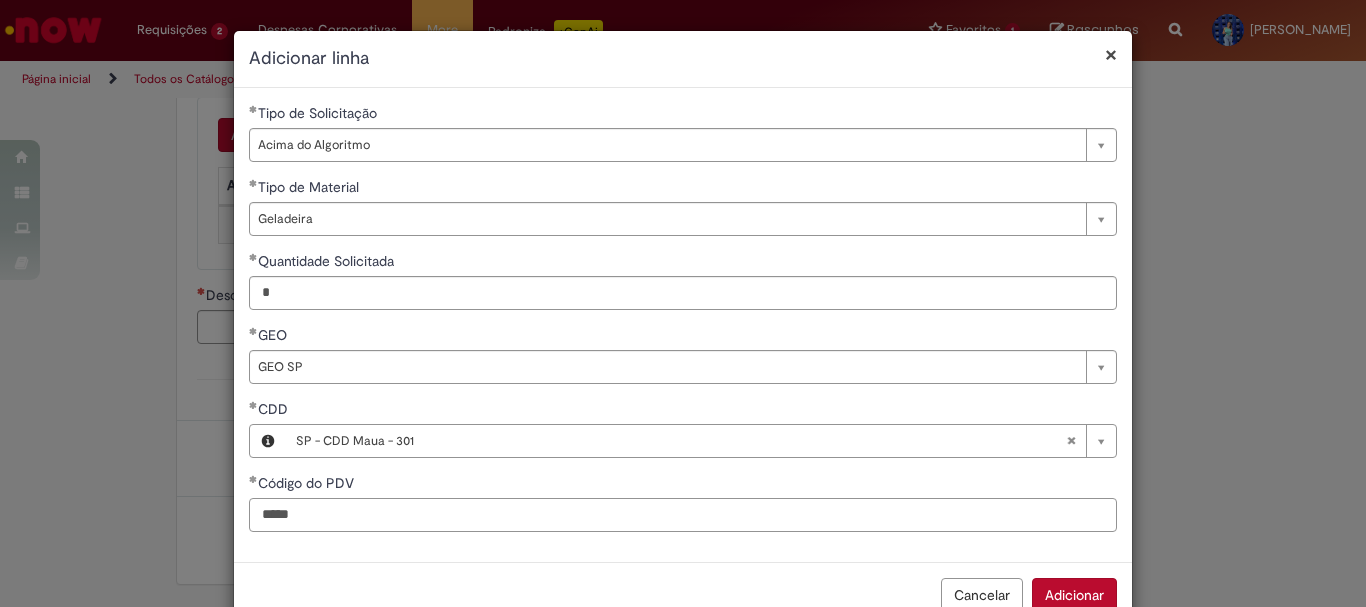 scroll, scrollTop: 51, scrollLeft: 0, axis: vertical 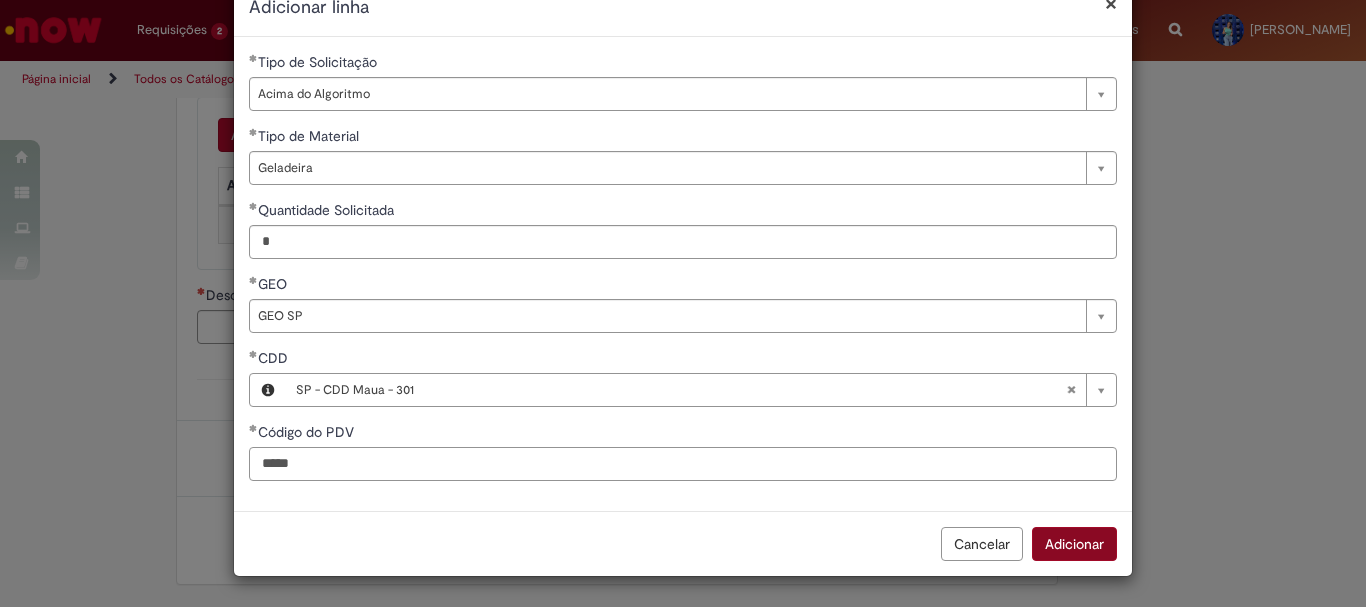 type on "*****" 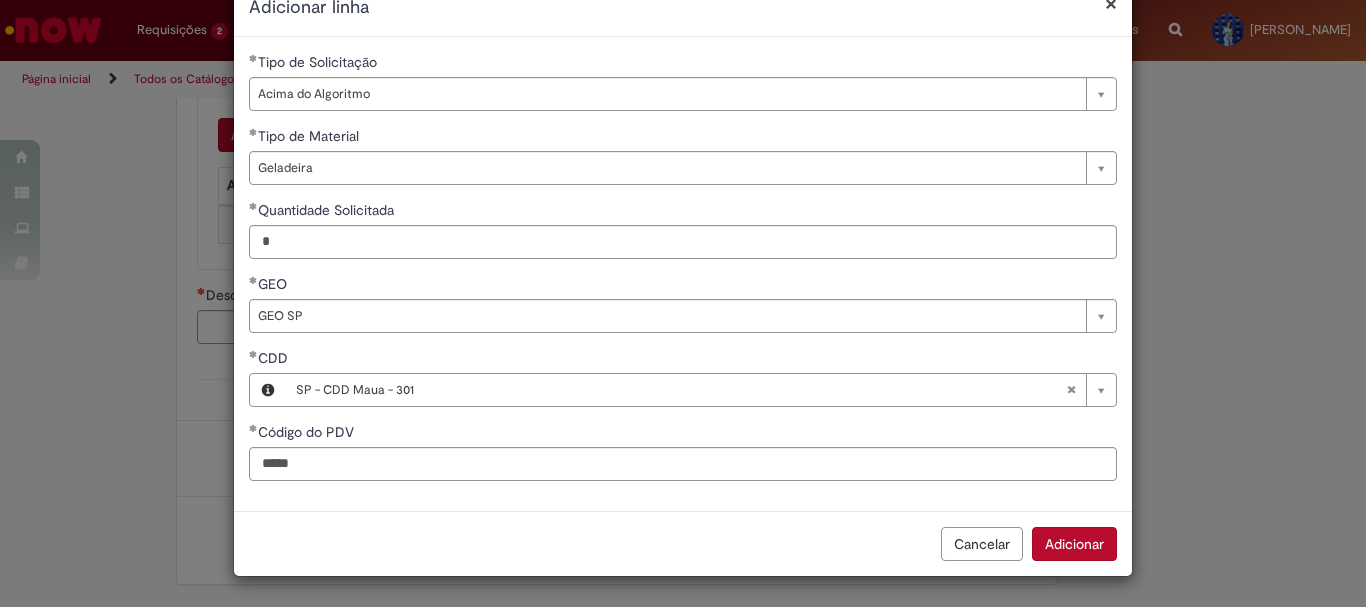click on "Adicionar" at bounding box center (1074, 544) 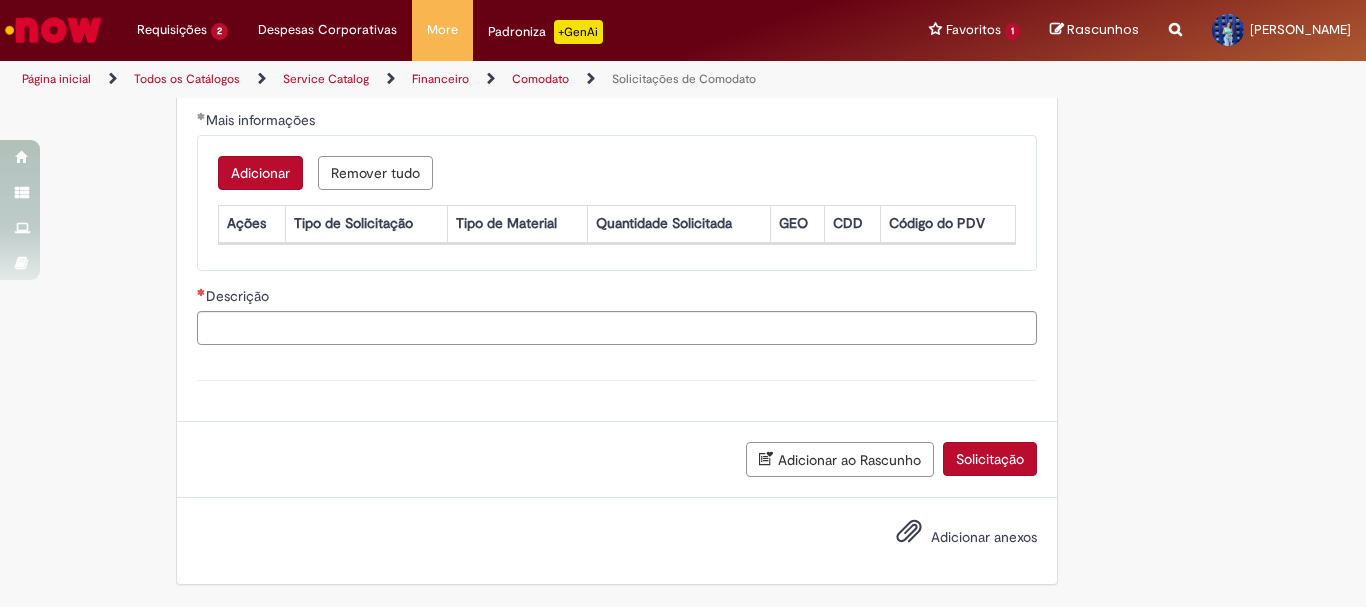scroll, scrollTop: 700, scrollLeft: 0, axis: vertical 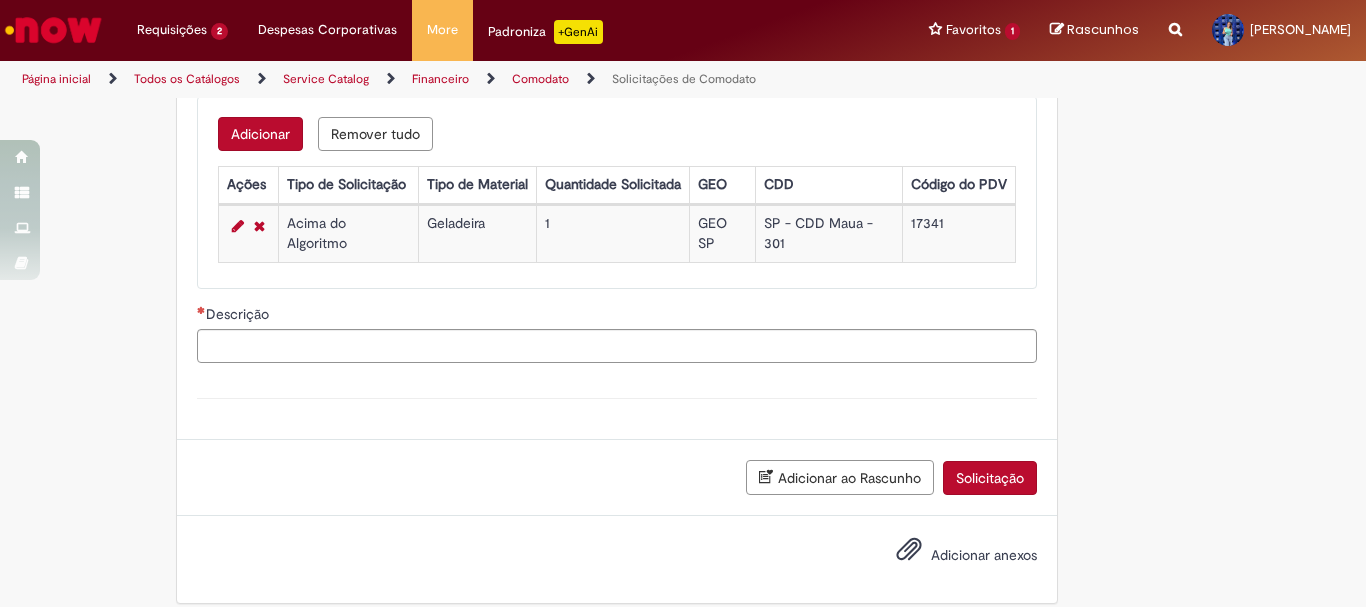 type 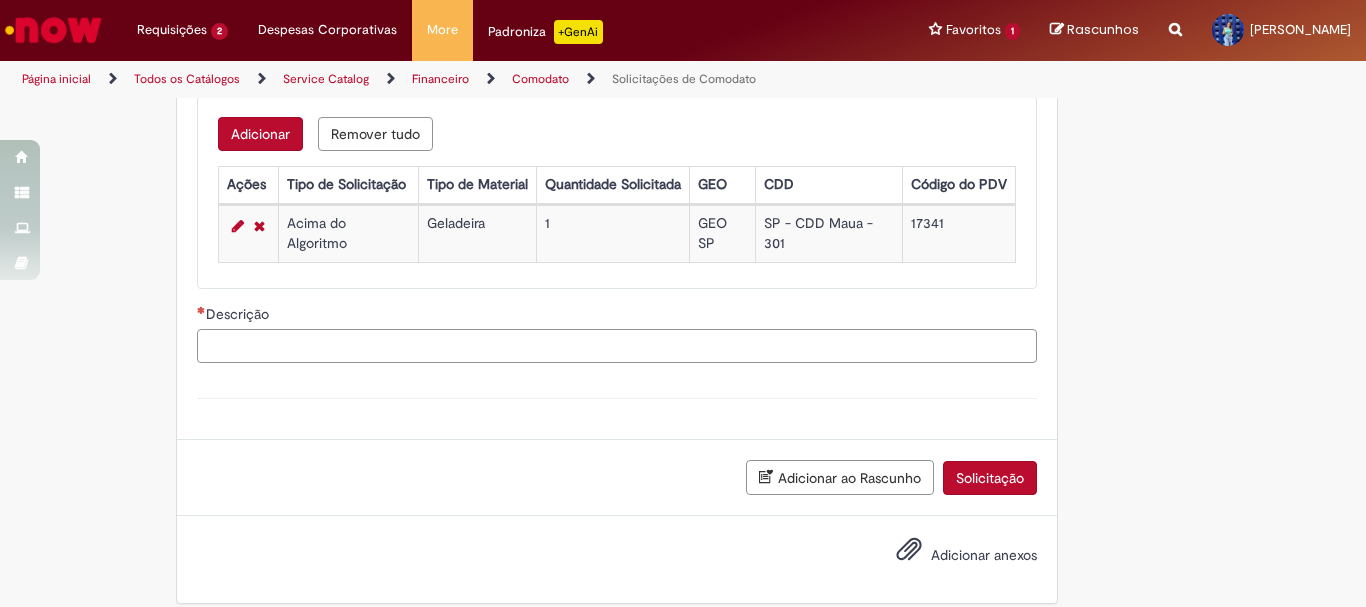 click on "Descrição" at bounding box center [617, 346] 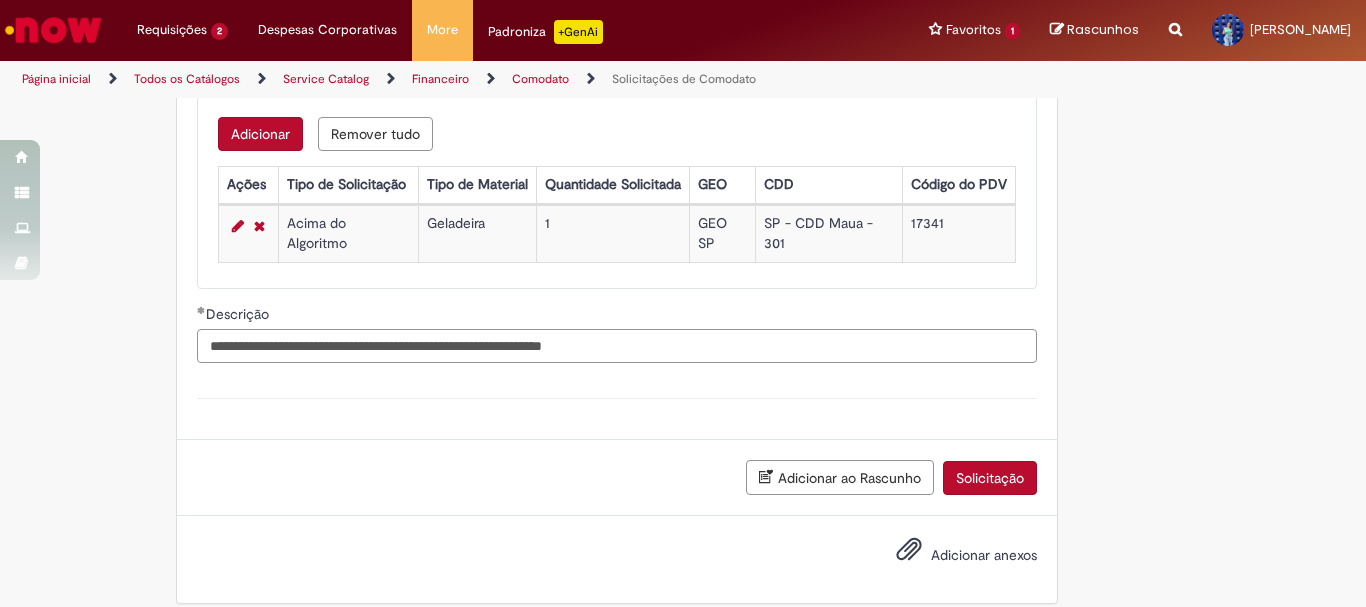 click on "**********" at bounding box center [617, 346] 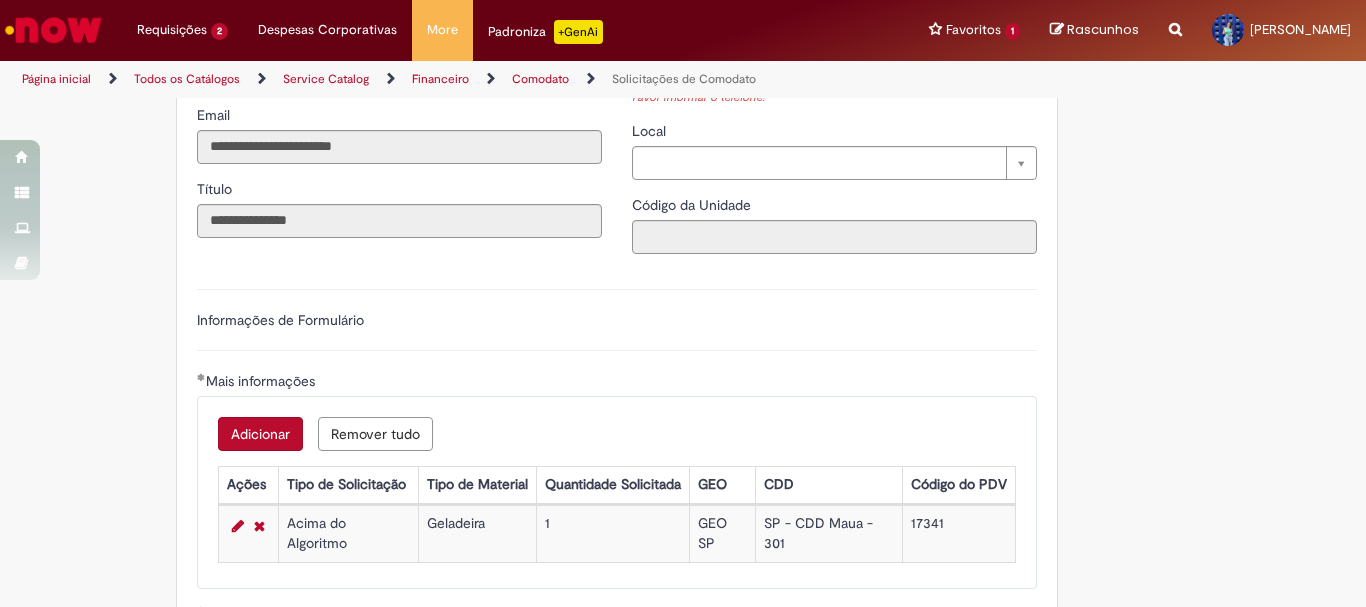 scroll, scrollTop: 100, scrollLeft: 0, axis: vertical 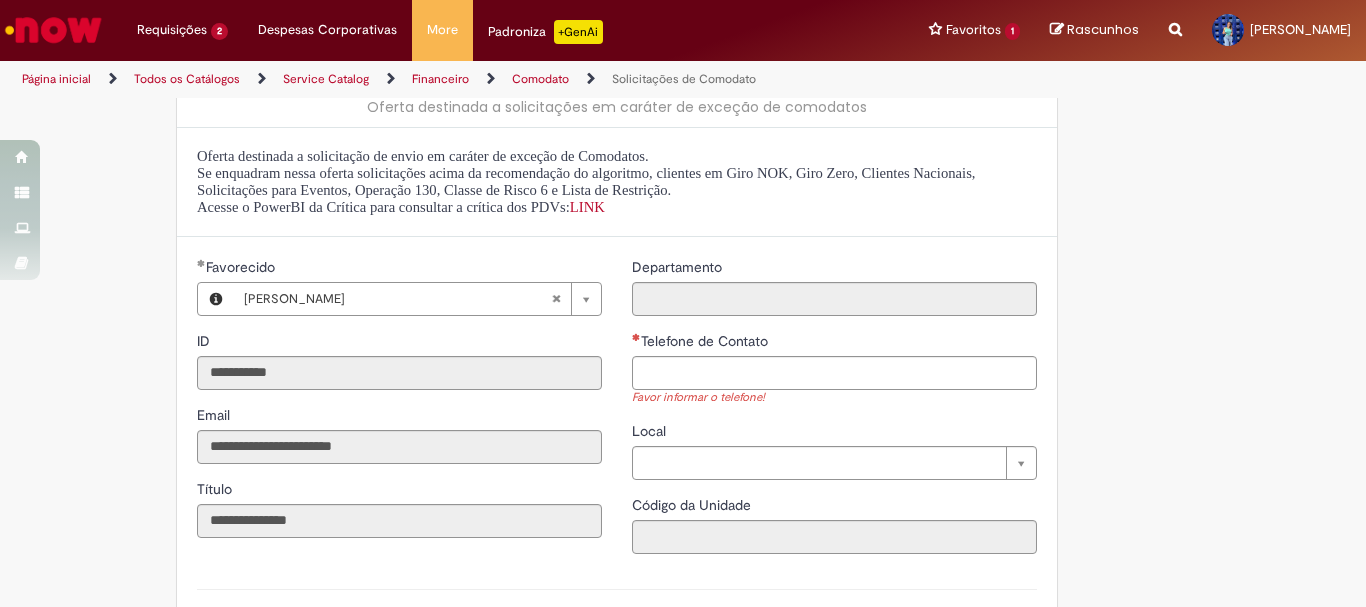 type on "**********" 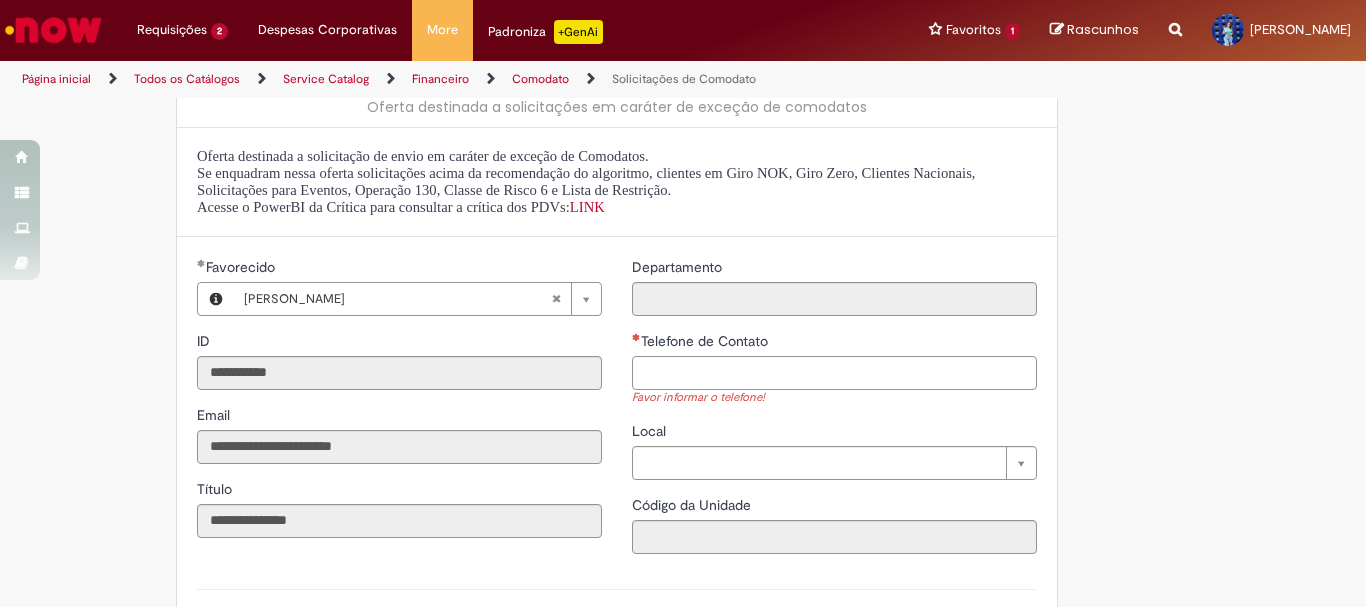 click on "Telefone de Contato" at bounding box center [834, 373] 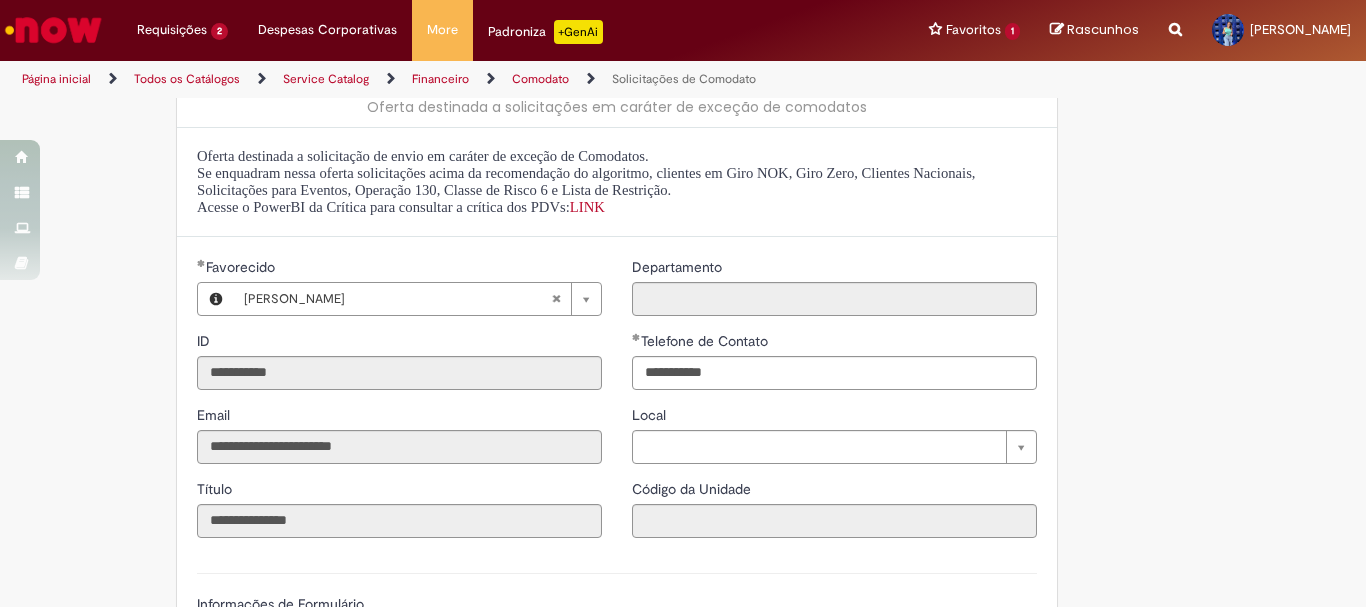type on "**********" 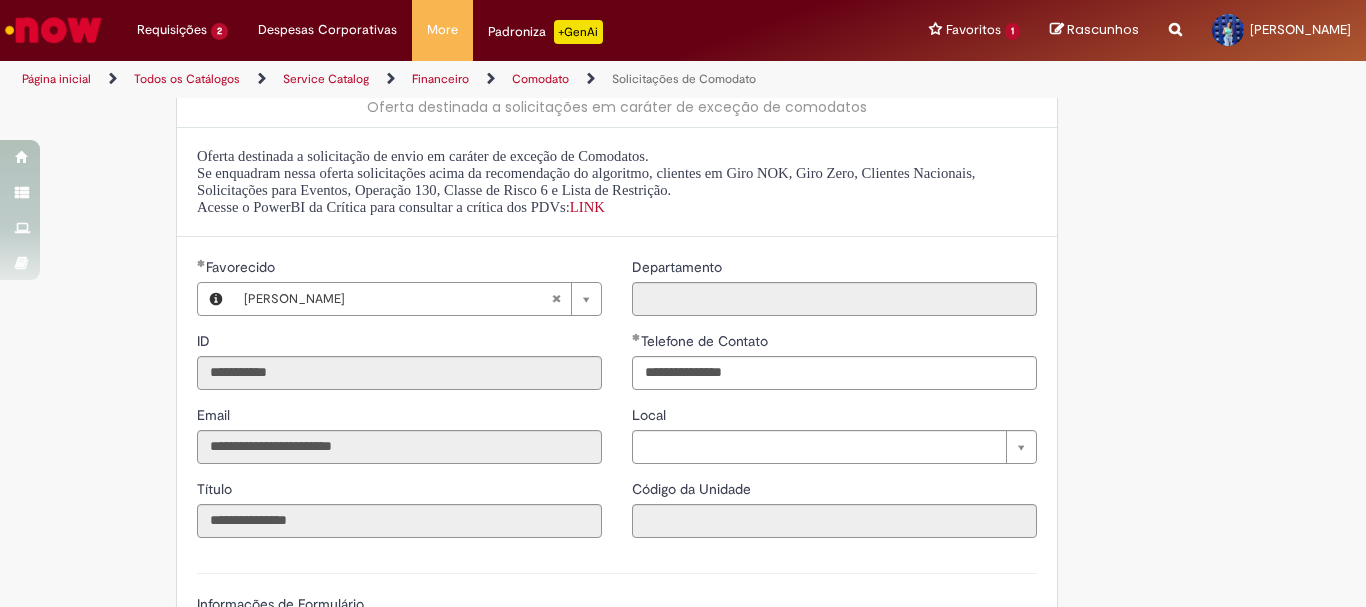scroll, scrollTop: 500, scrollLeft: 0, axis: vertical 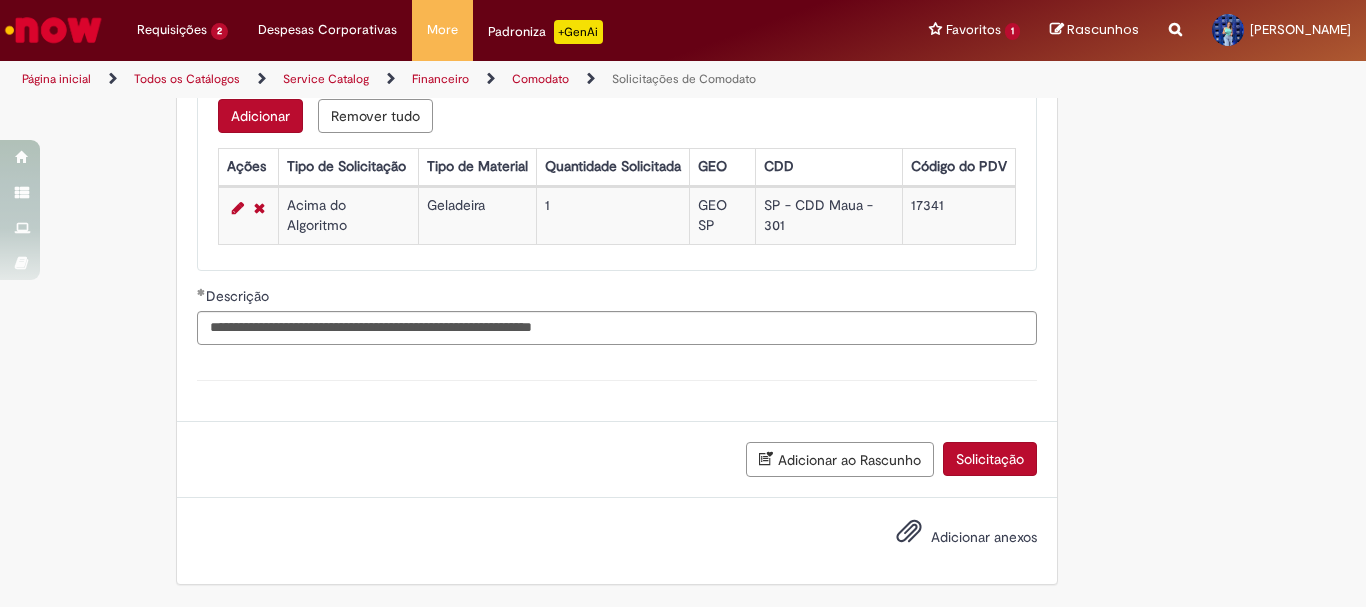 click on "Solicitação" at bounding box center (990, 459) 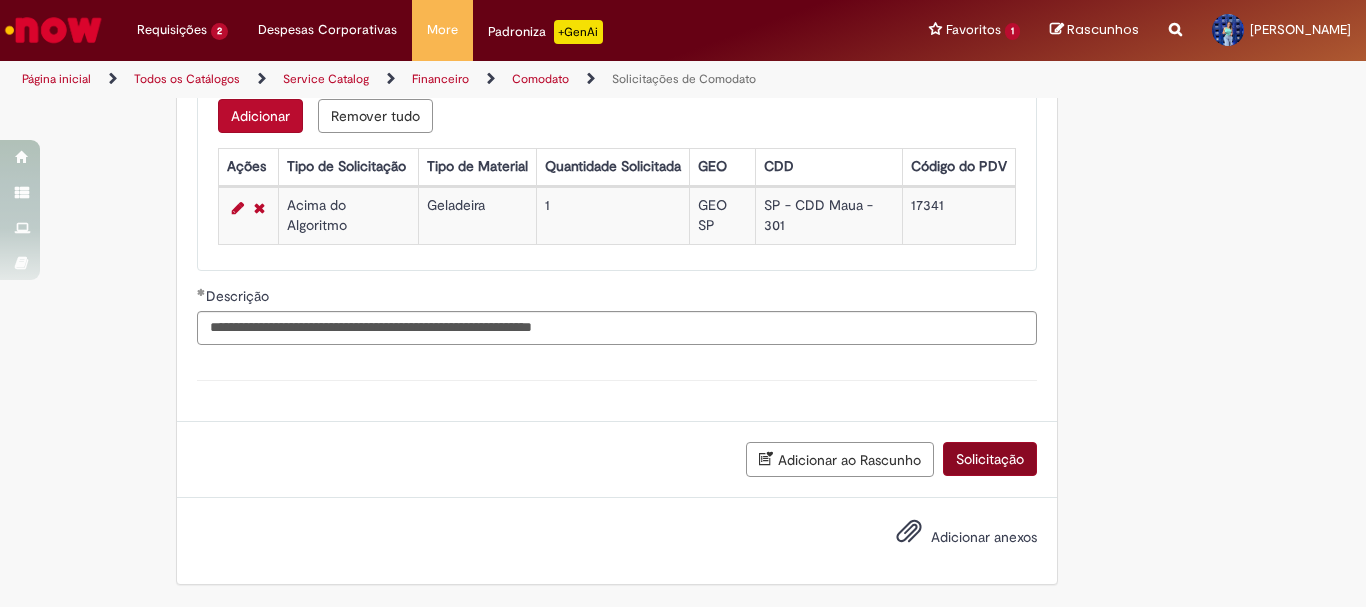 scroll, scrollTop: 664, scrollLeft: 0, axis: vertical 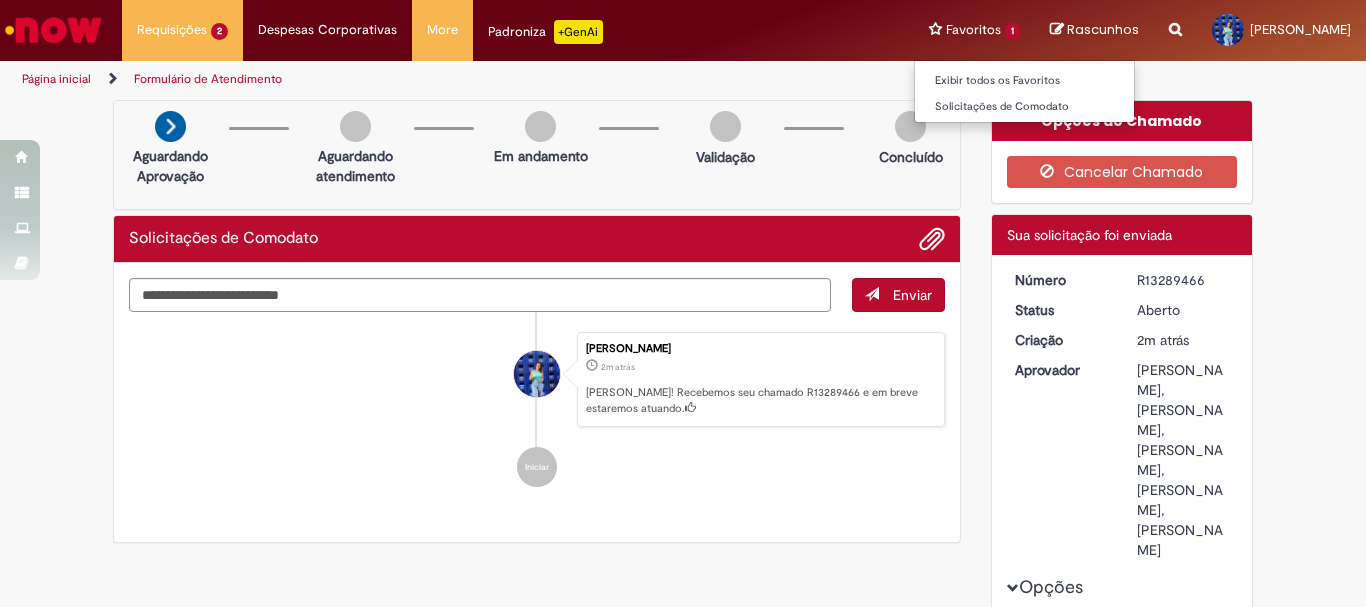 click on "Exibir todos os Favoritos
Solicitações de Comodato" at bounding box center (1024, 91) 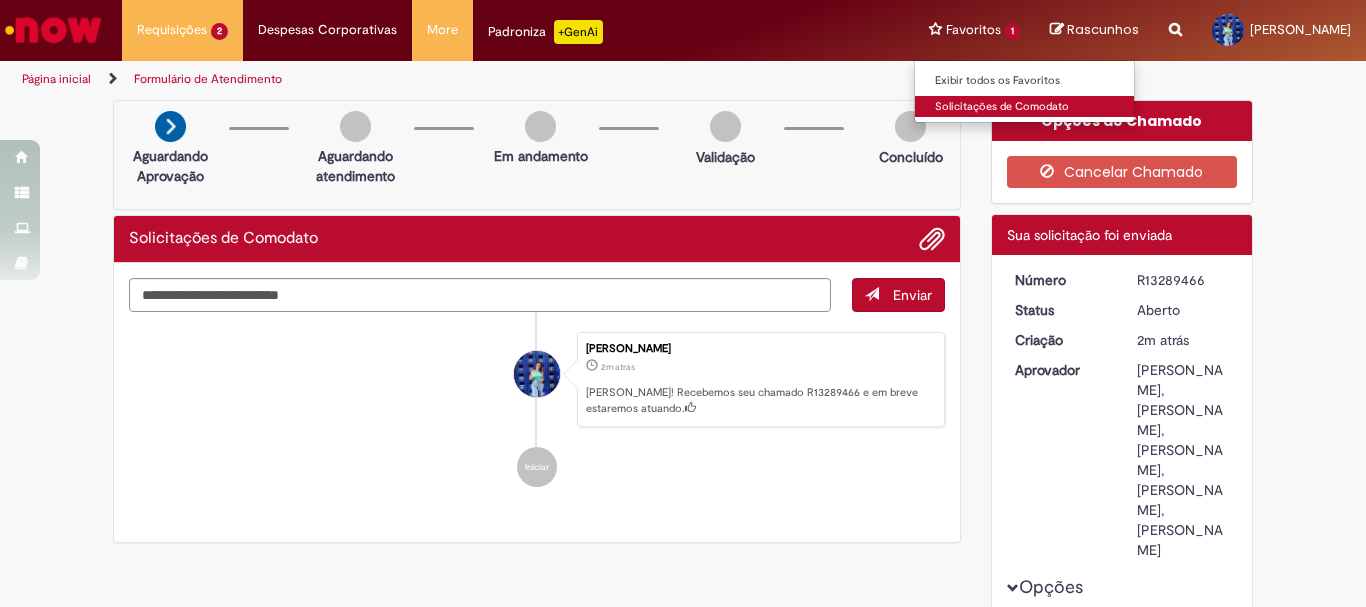 click on "Solicitações de Comodato" at bounding box center [1025, 107] 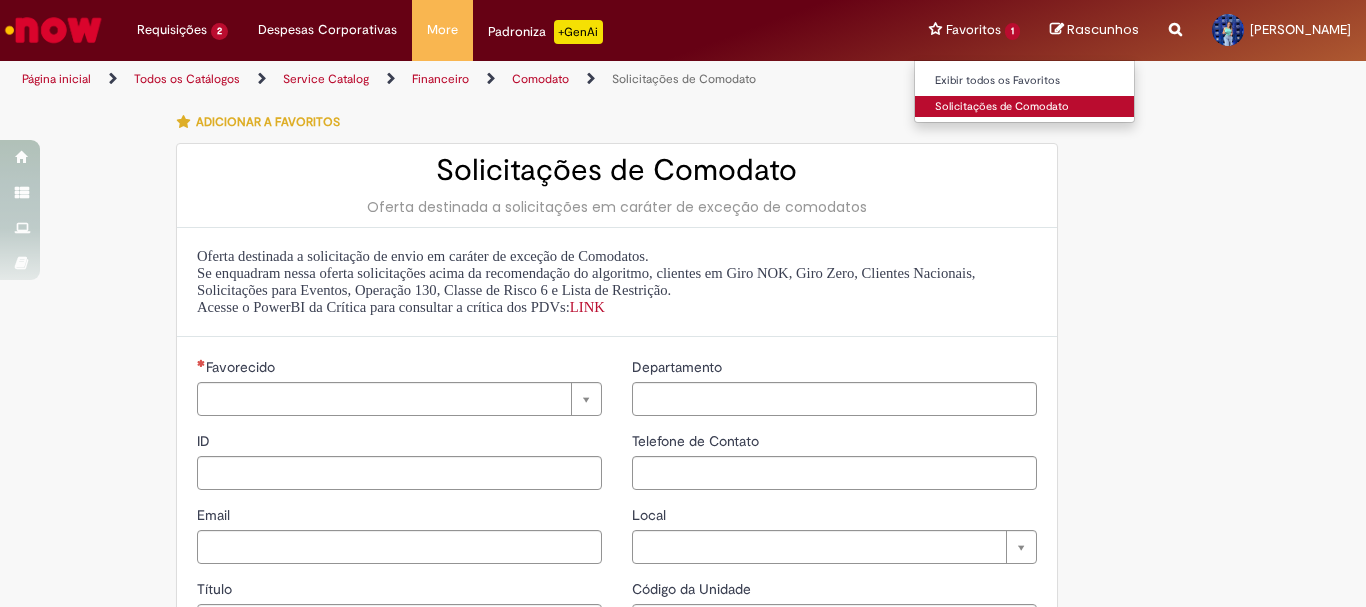 type on "**********" 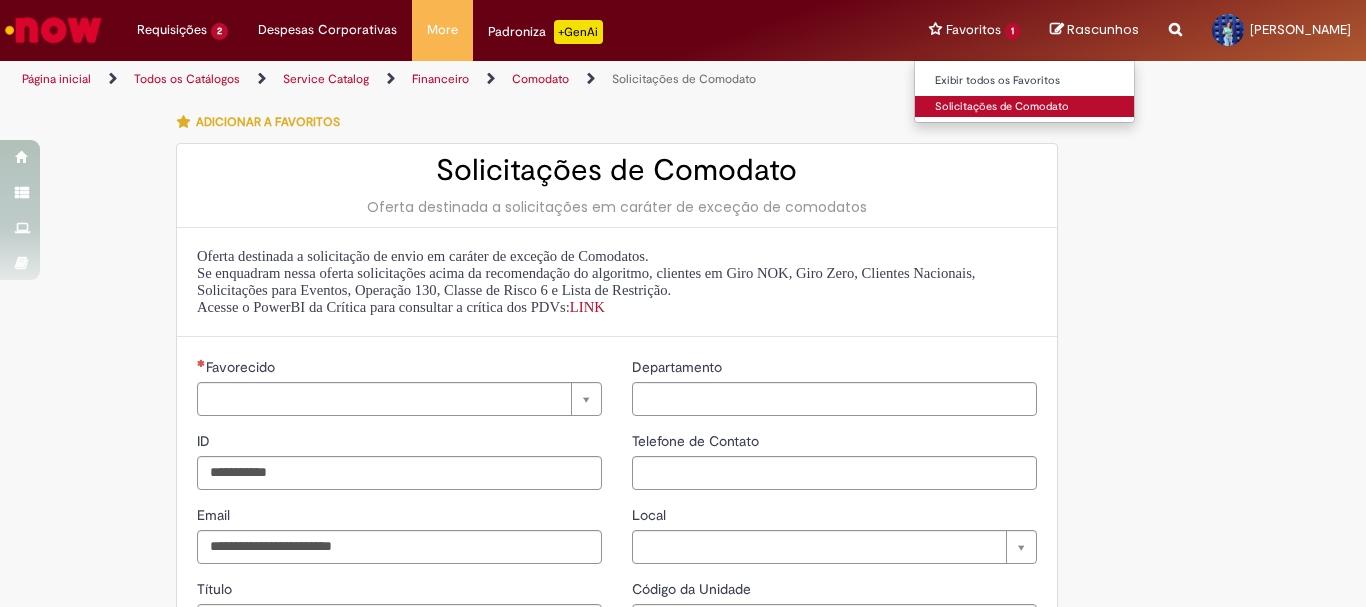 type on "**********" 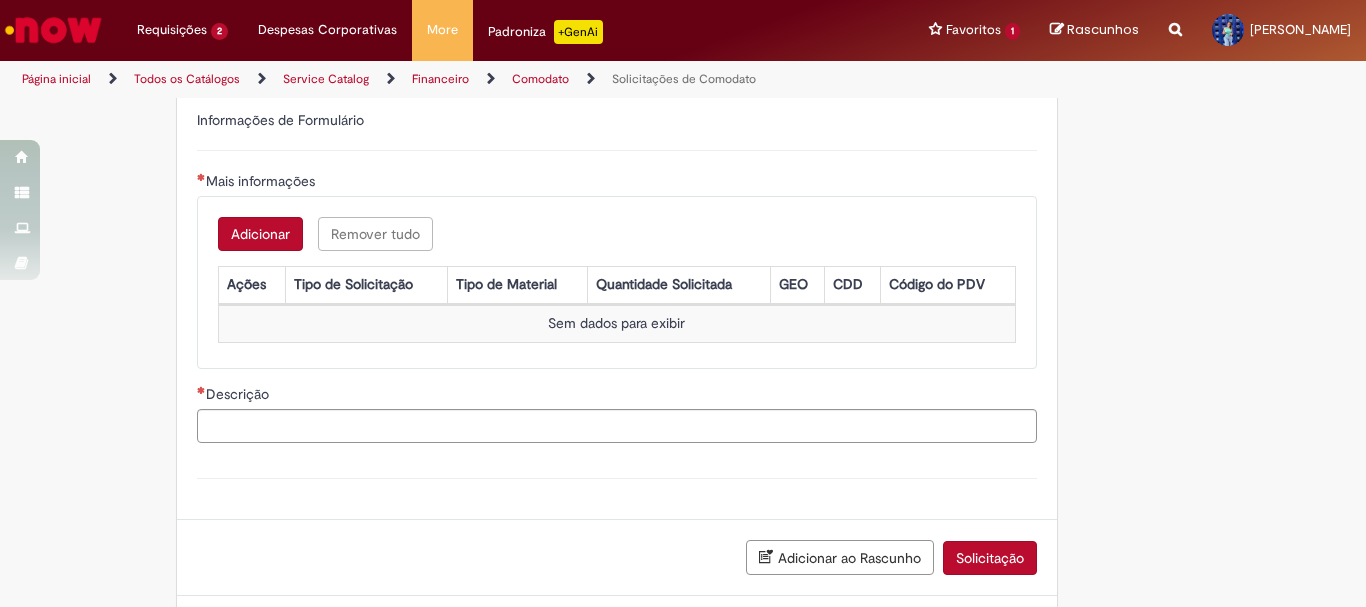 scroll, scrollTop: 200, scrollLeft: 0, axis: vertical 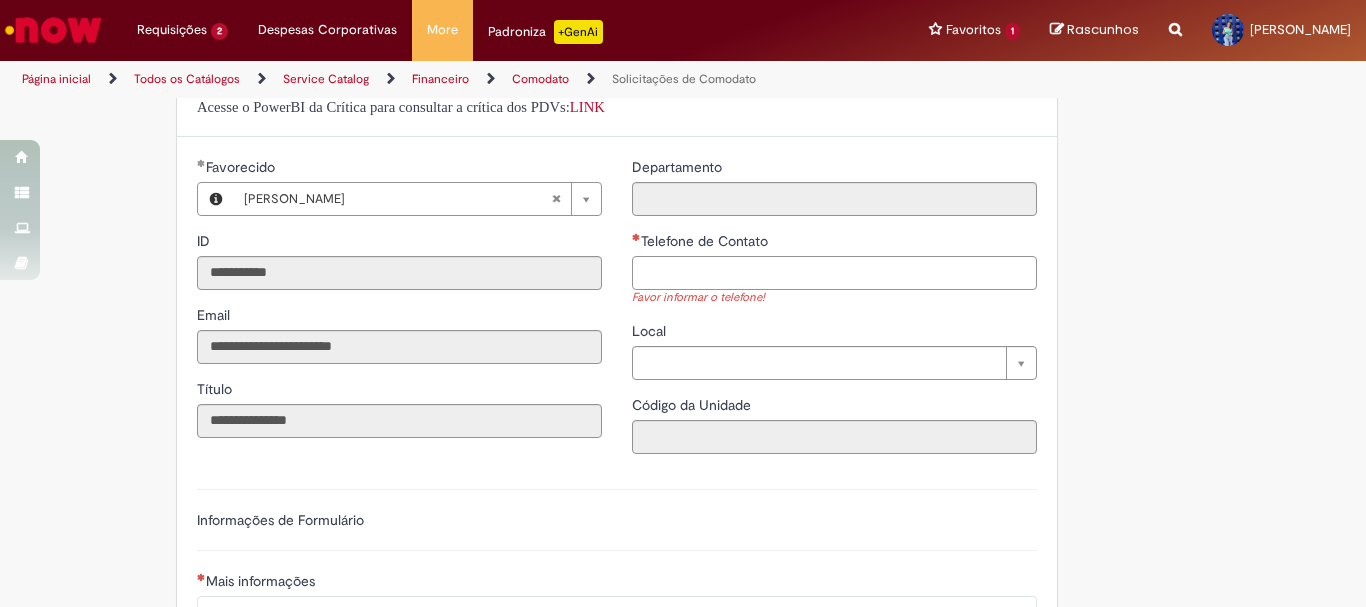 click on "Telefone de Contato" at bounding box center (834, 273) 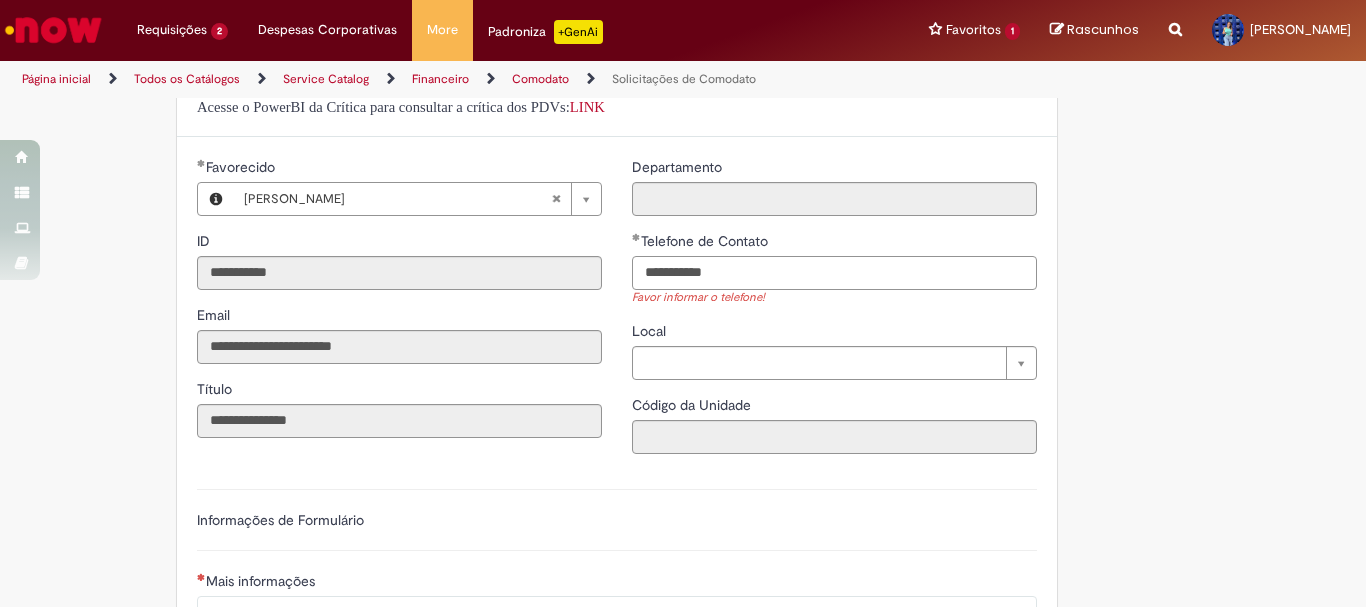 scroll, scrollTop: 500, scrollLeft: 0, axis: vertical 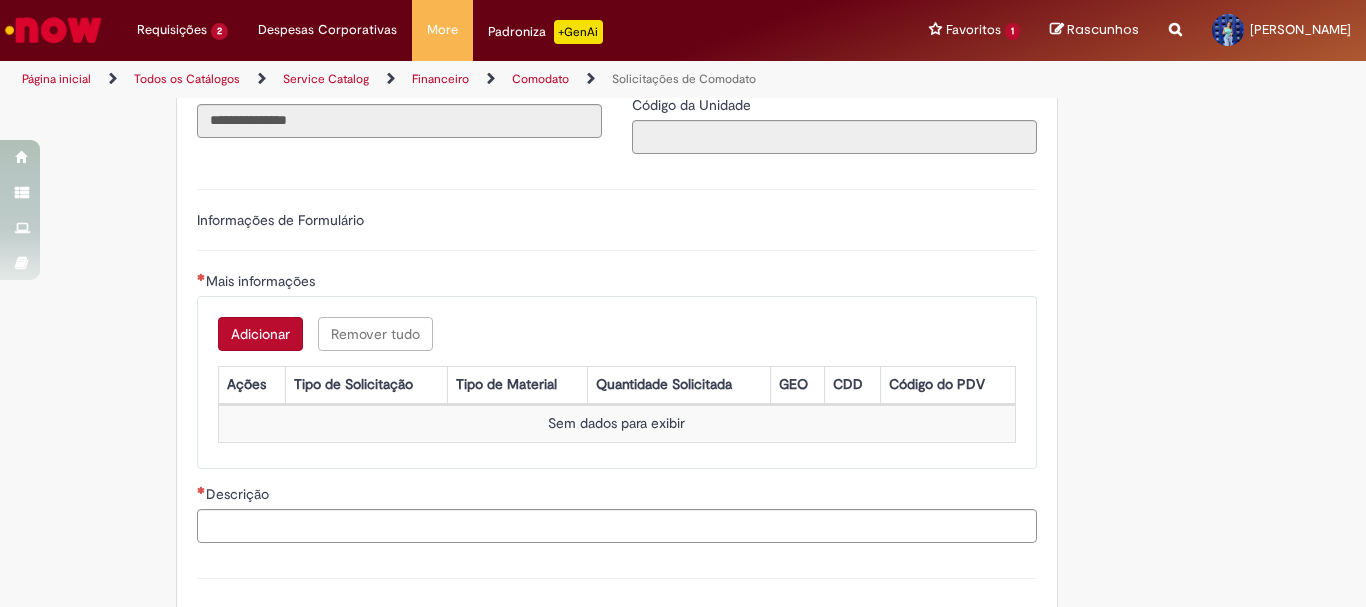 type on "**********" 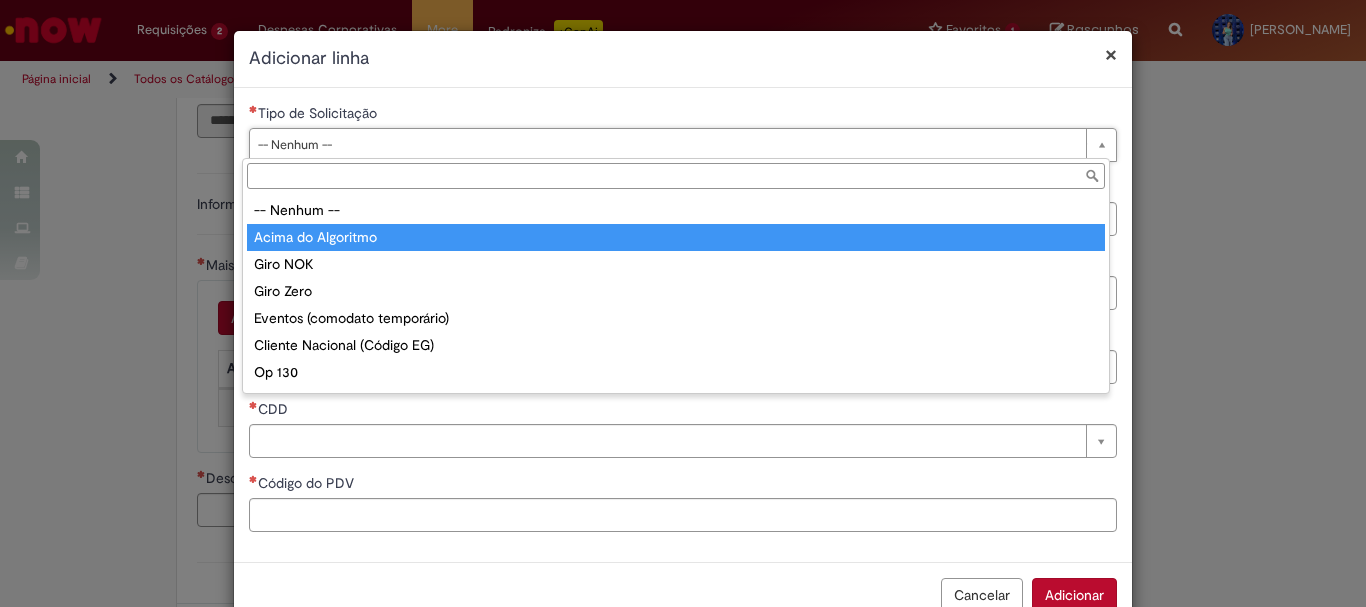 type on "**********" 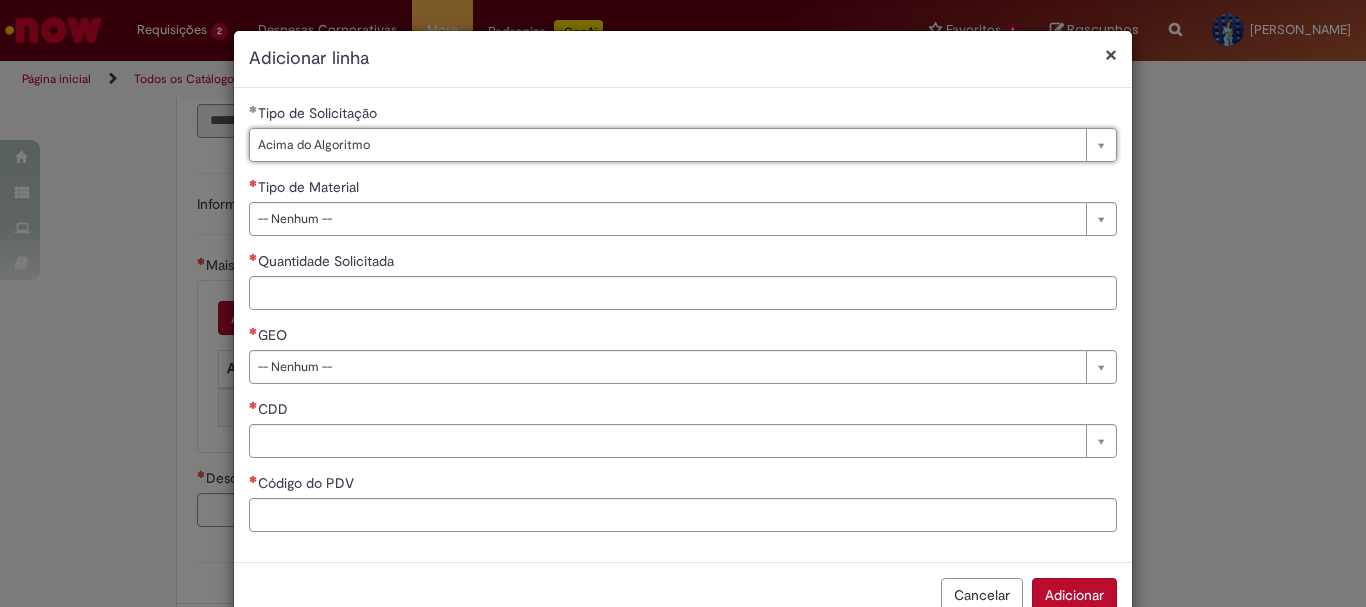 click on "**********" at bounding box center [683, 325] 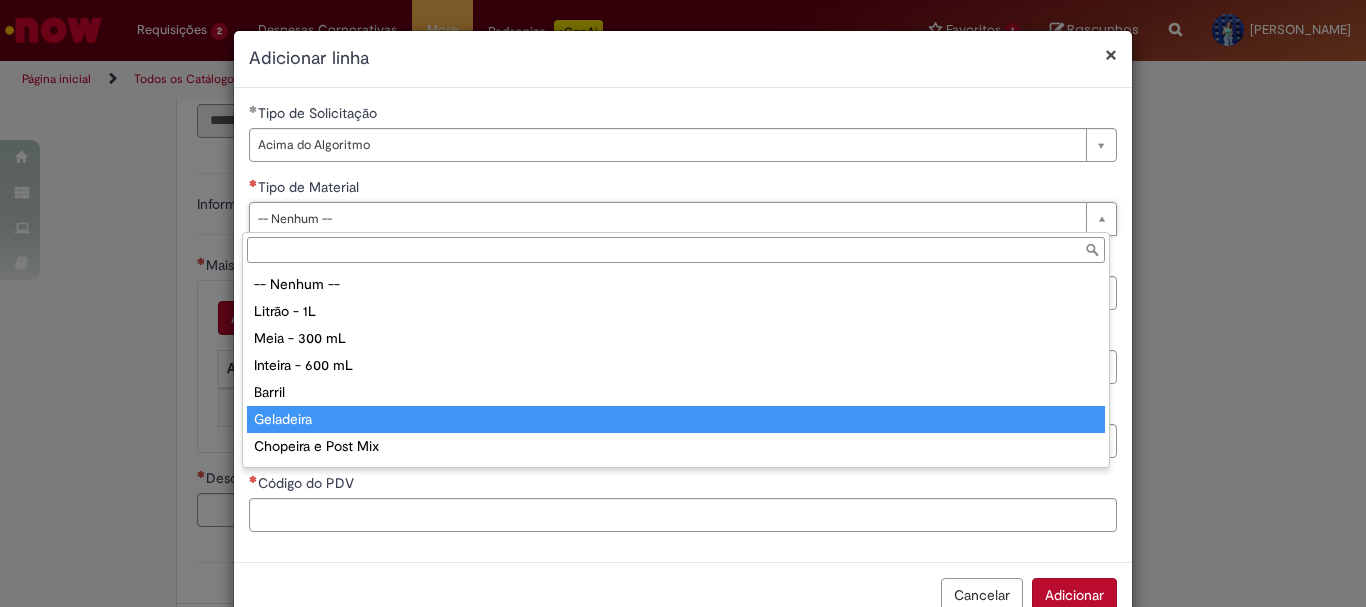 type on "*********" 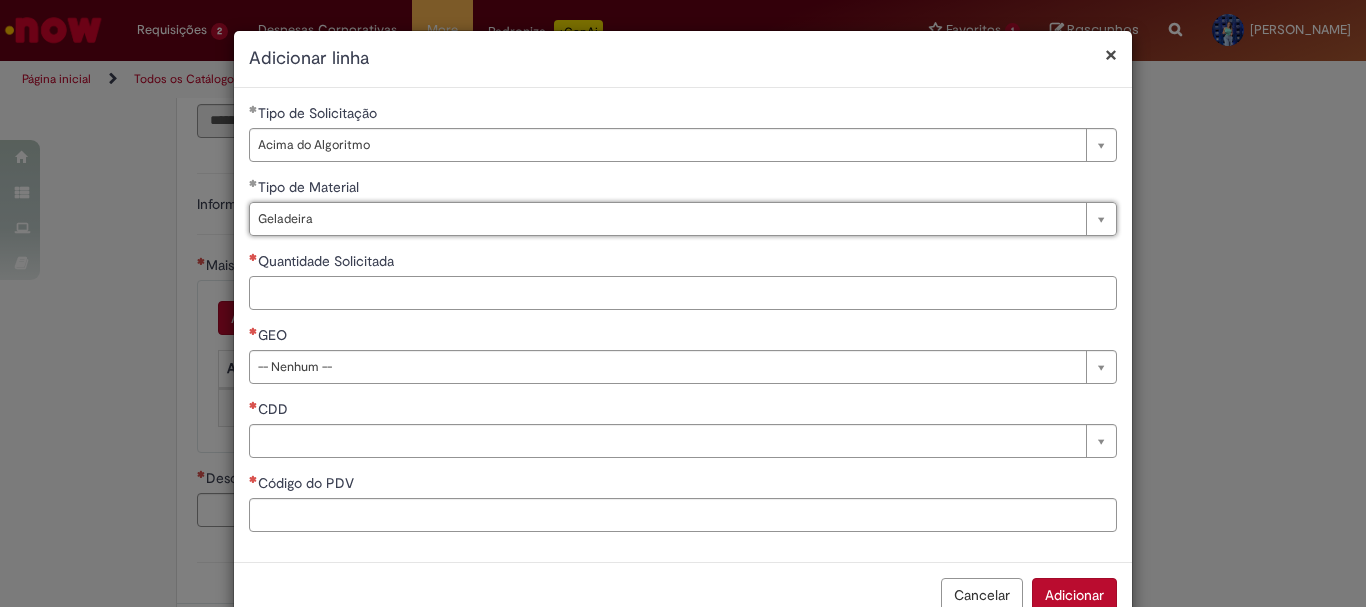 click on "Quantidade Solicitada" at bounding box center (683, 293) 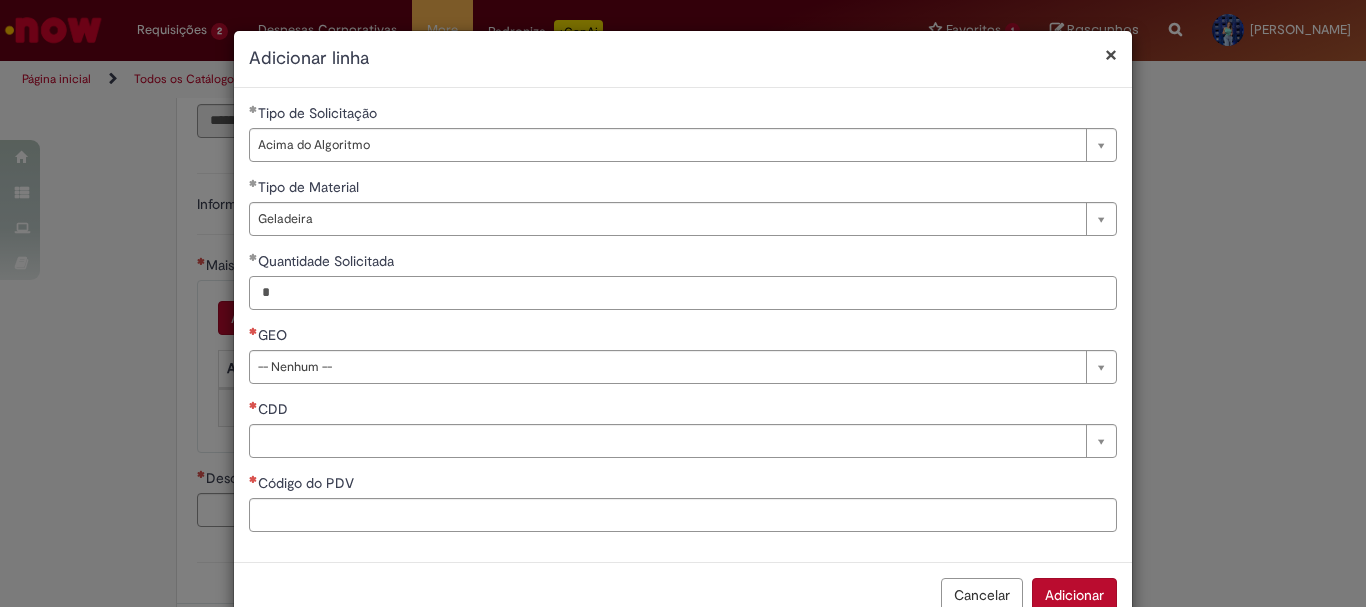 type on "*" 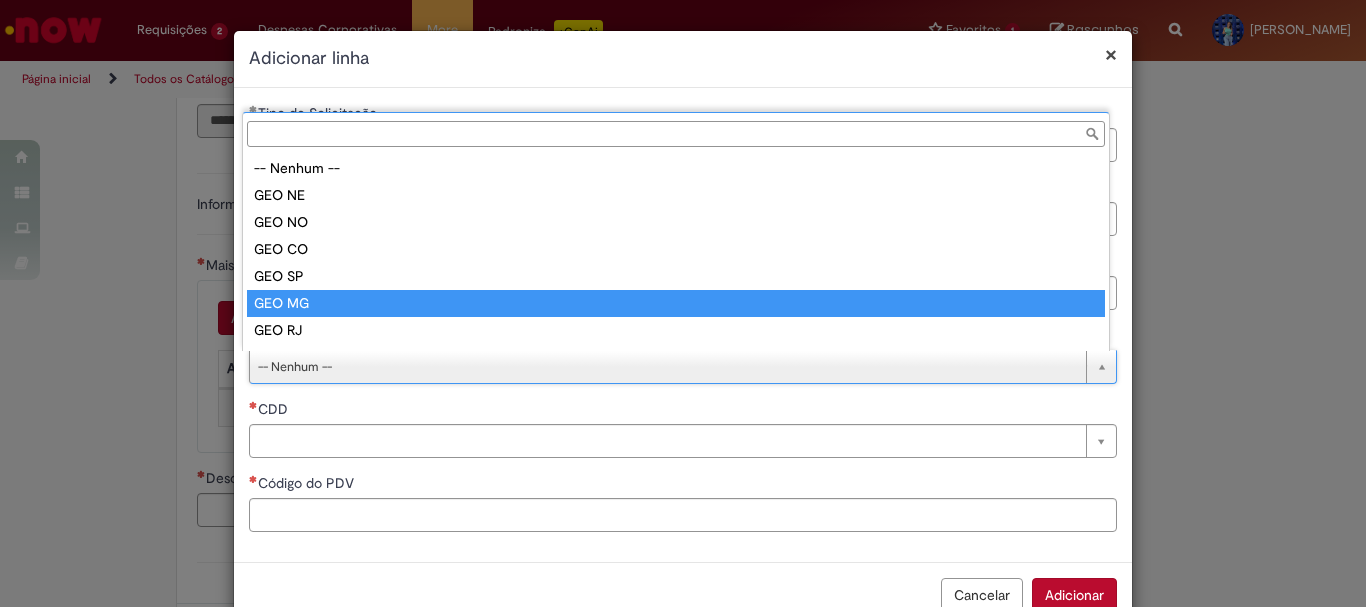 scroll, scrollTop: 16, scrollLeft: 0, axis: vertical 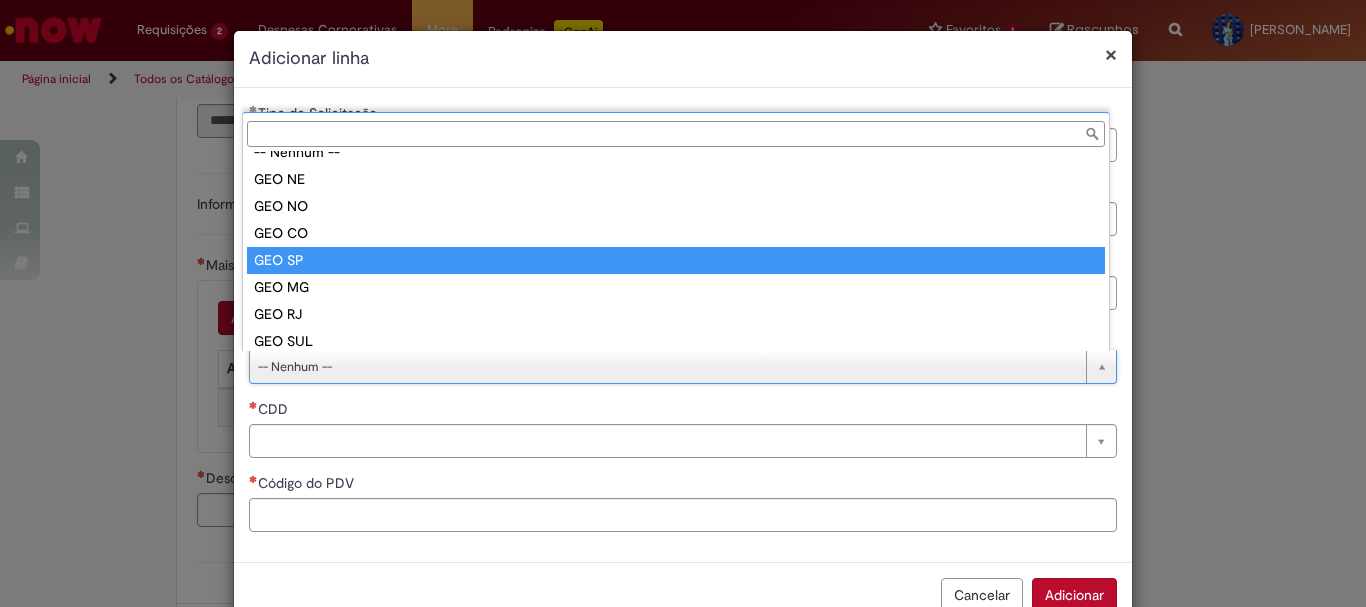 type on "******" 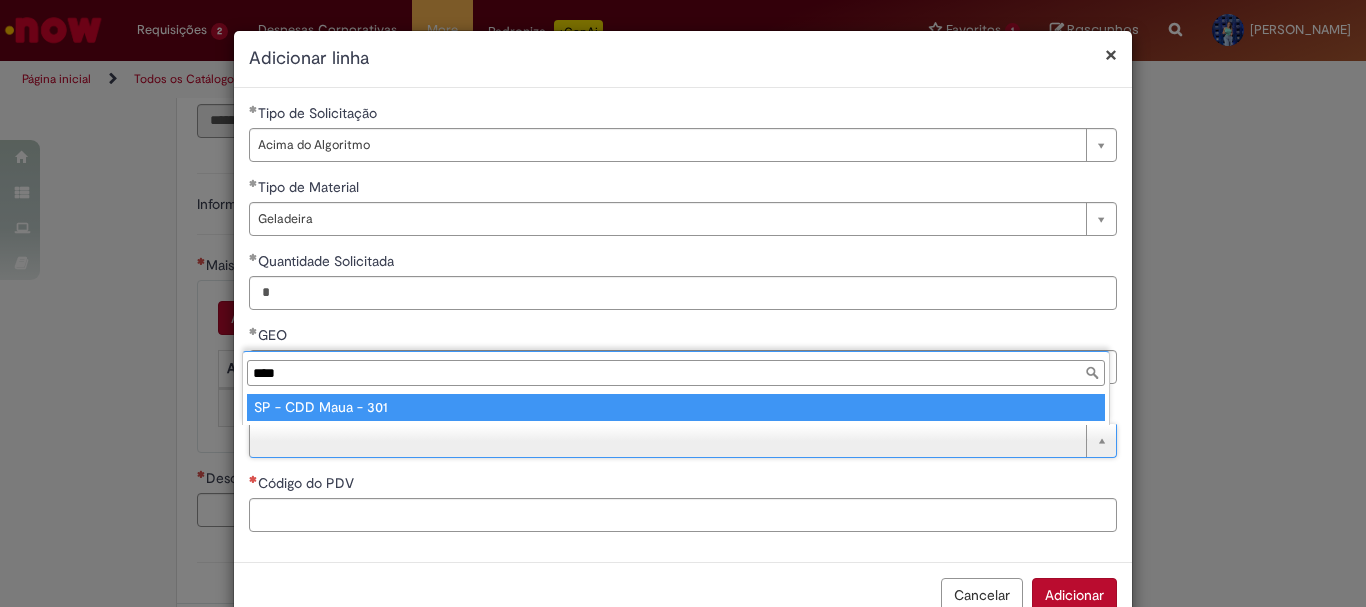 type on "****" 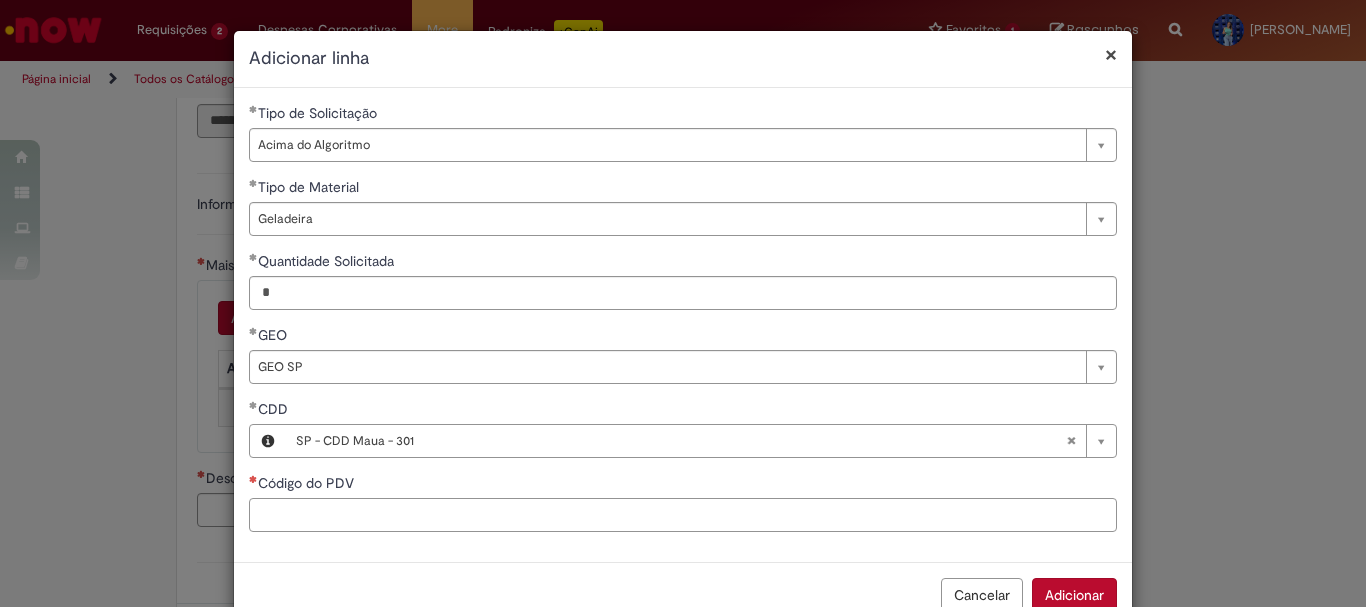 click on "Código do PDV" at bounding box center [683, 515] 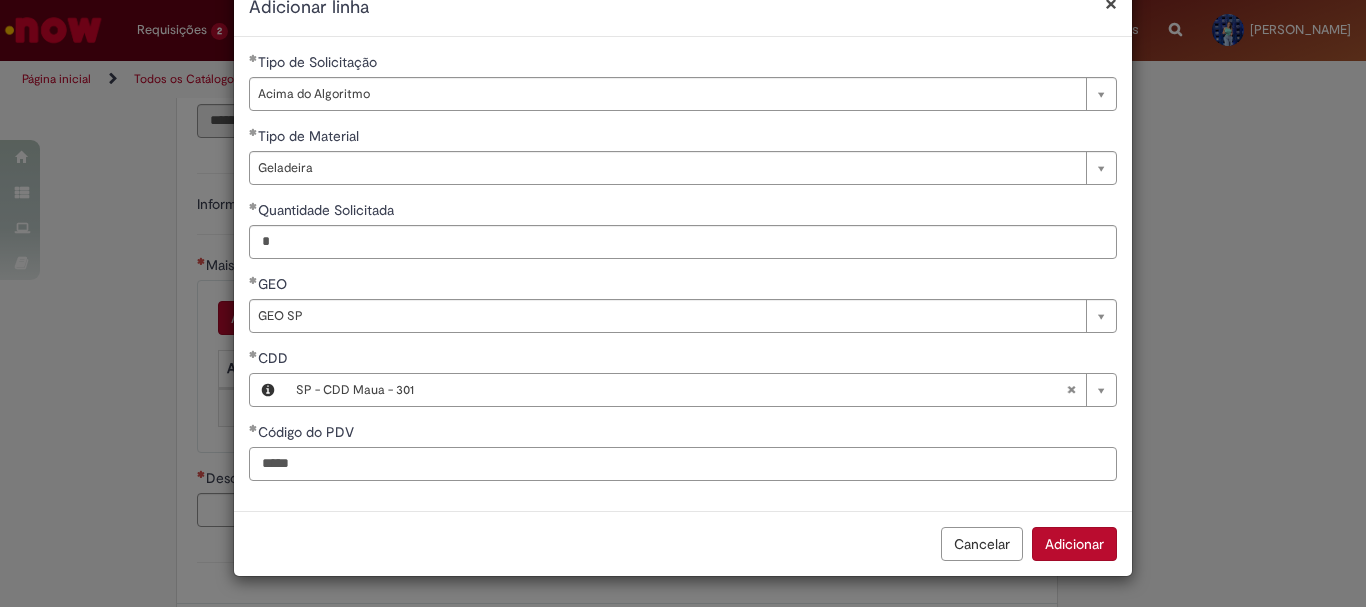 type on "*****" 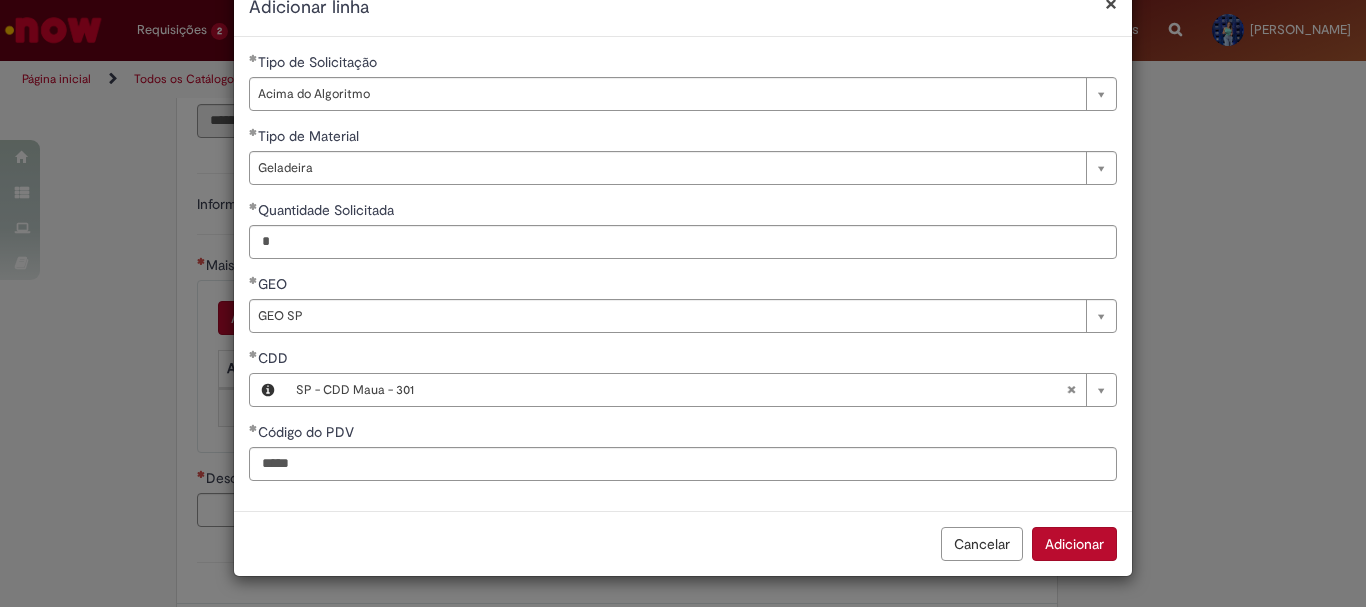 click on "Cancelar   Adicionar" at bounding box center (683, 543) 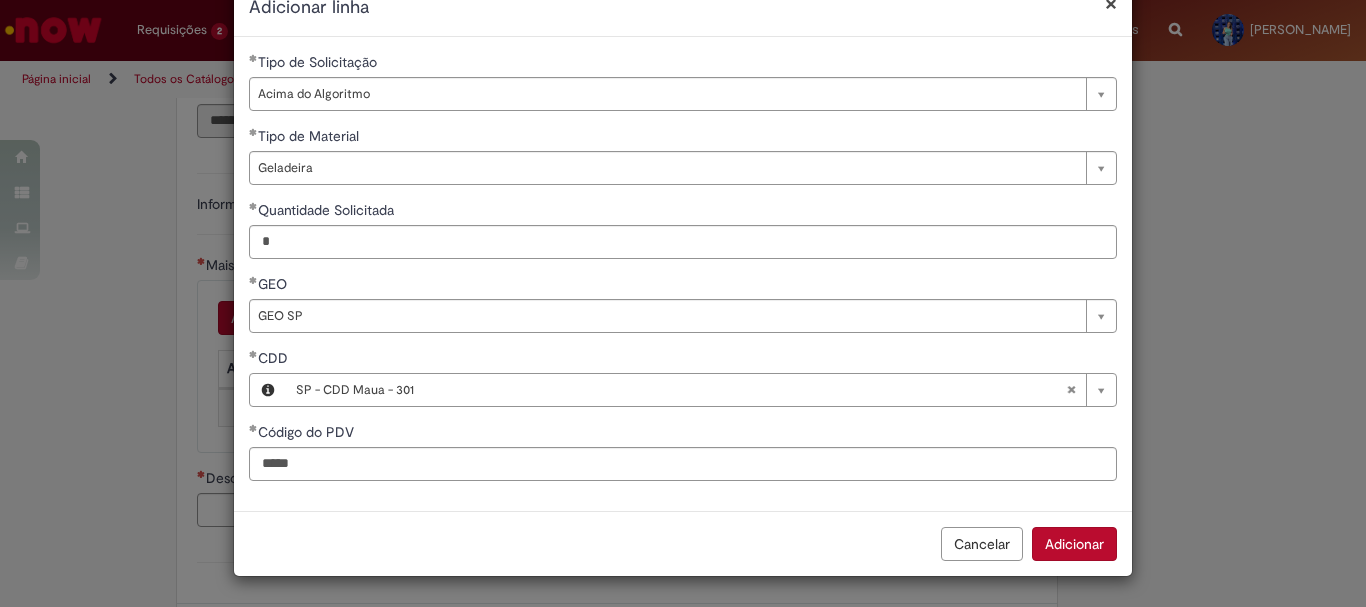 click on "Adicionar" at bounding box center (1074, 544) 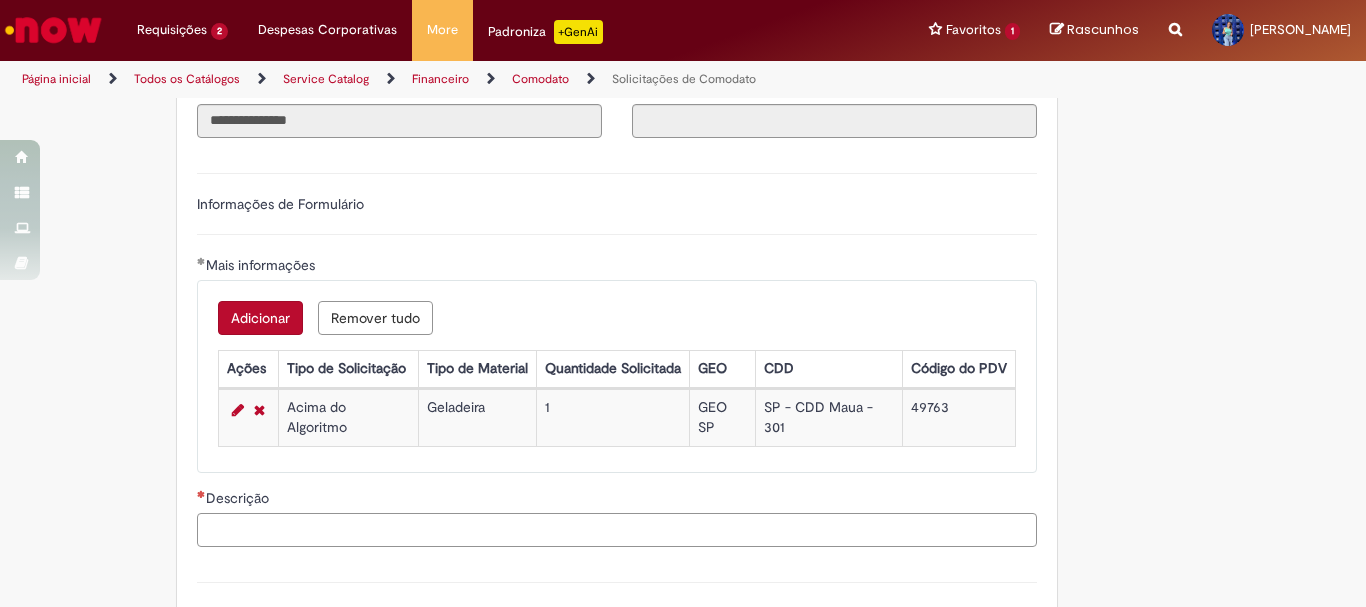 click on "Descrição" at bounding box center (617, 530) 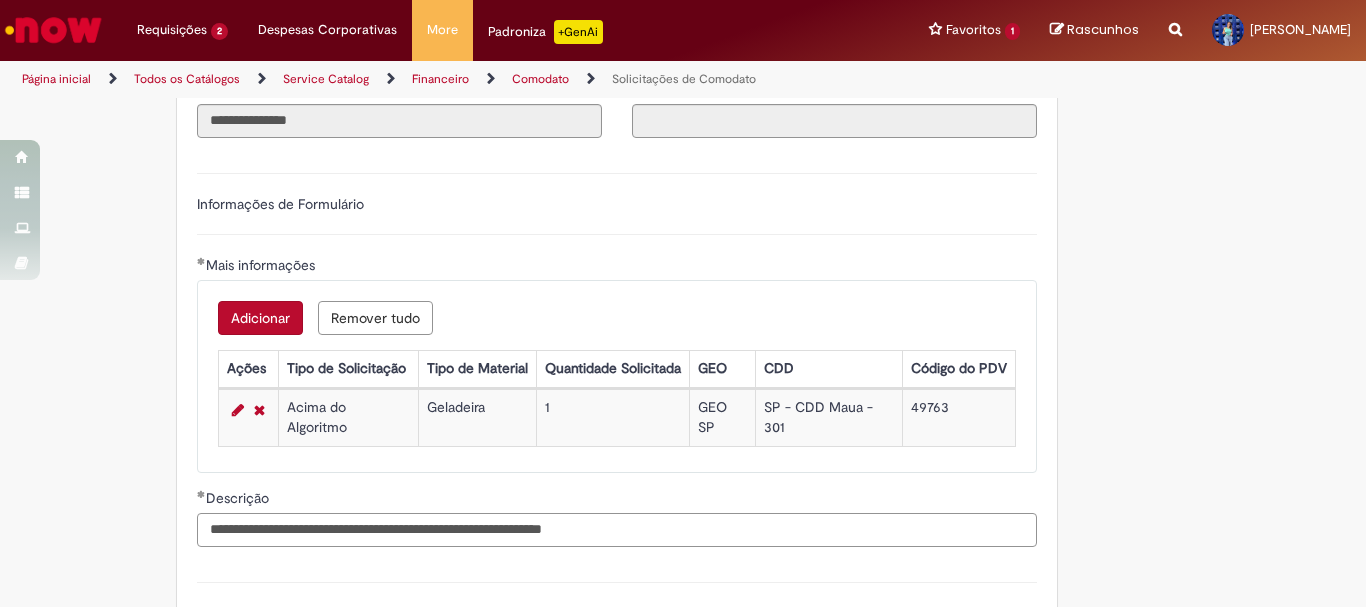 drag, startPoint x: 261, startPoint y: 540, endPoint x: 0, endPoint y: 538, distance: 261.00766 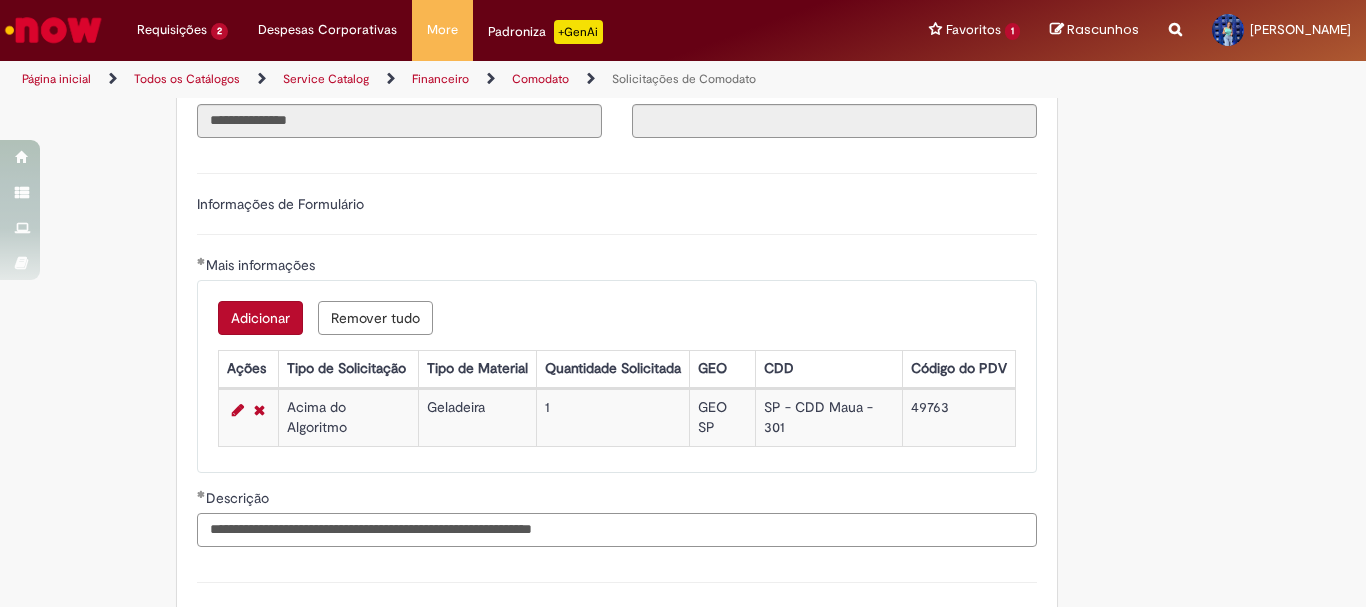 scroll, scrollTop: 710, scrollLeft: 0, axis: vertical 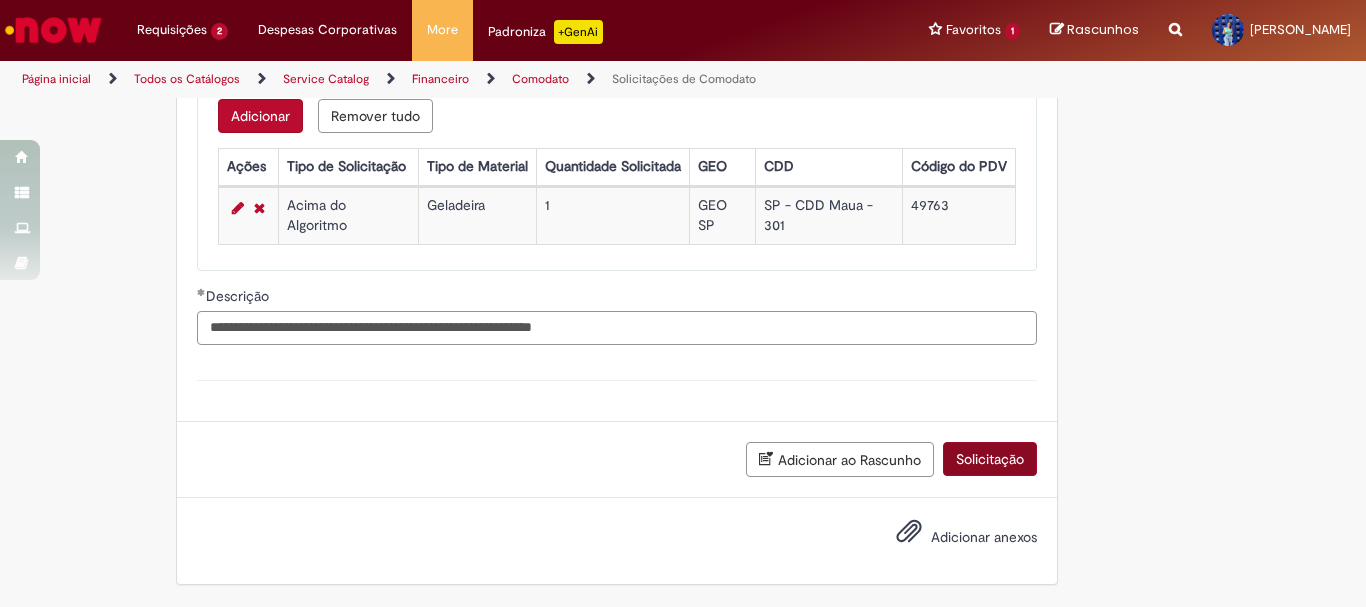 type on "**********" 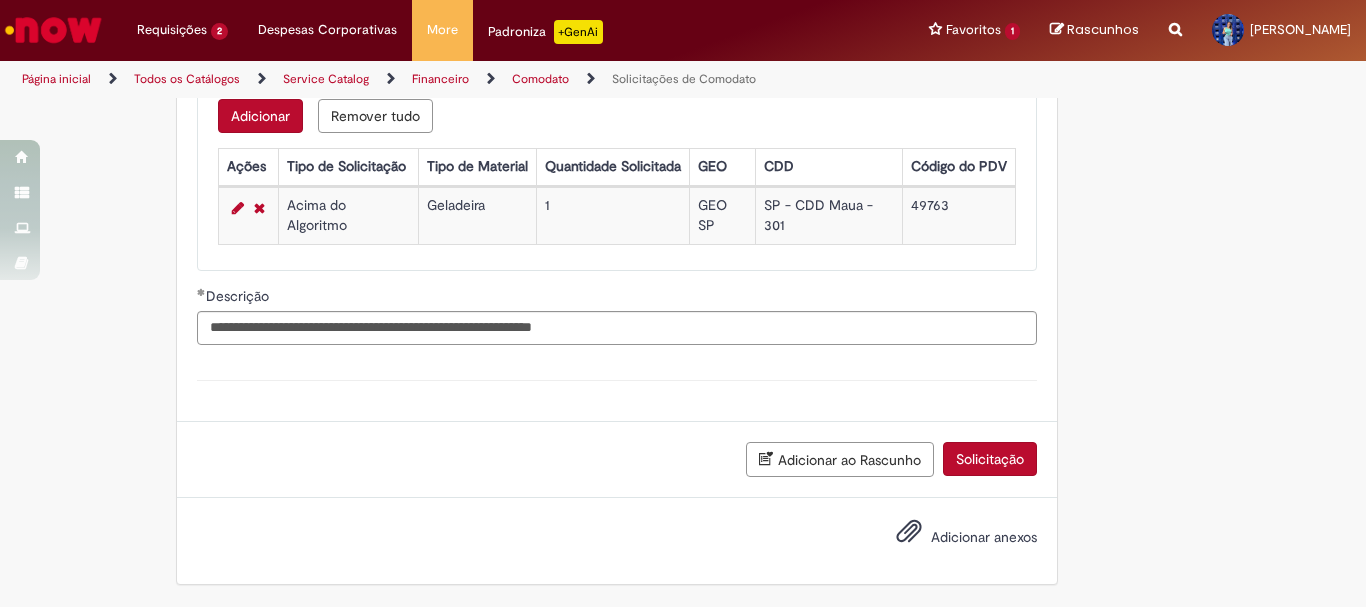 click on "Solicitação" at bounding box center (990, 459) 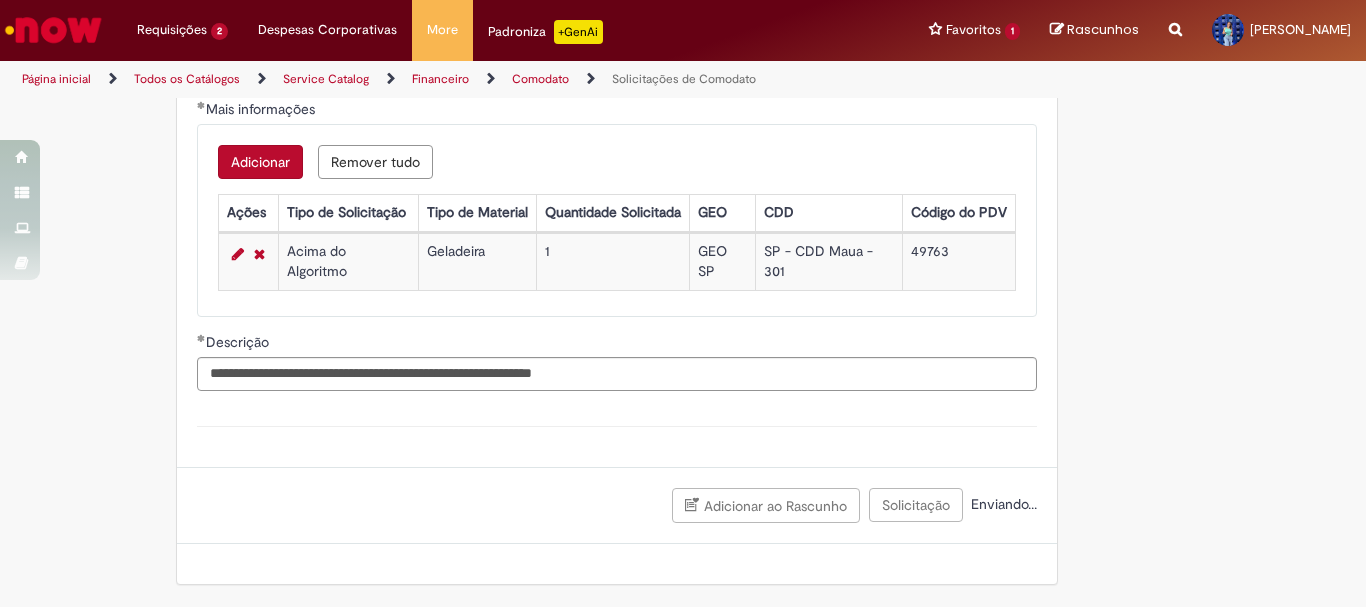 scroll, scrollTop: 664, scrollLeft: 0, axis: vertical 